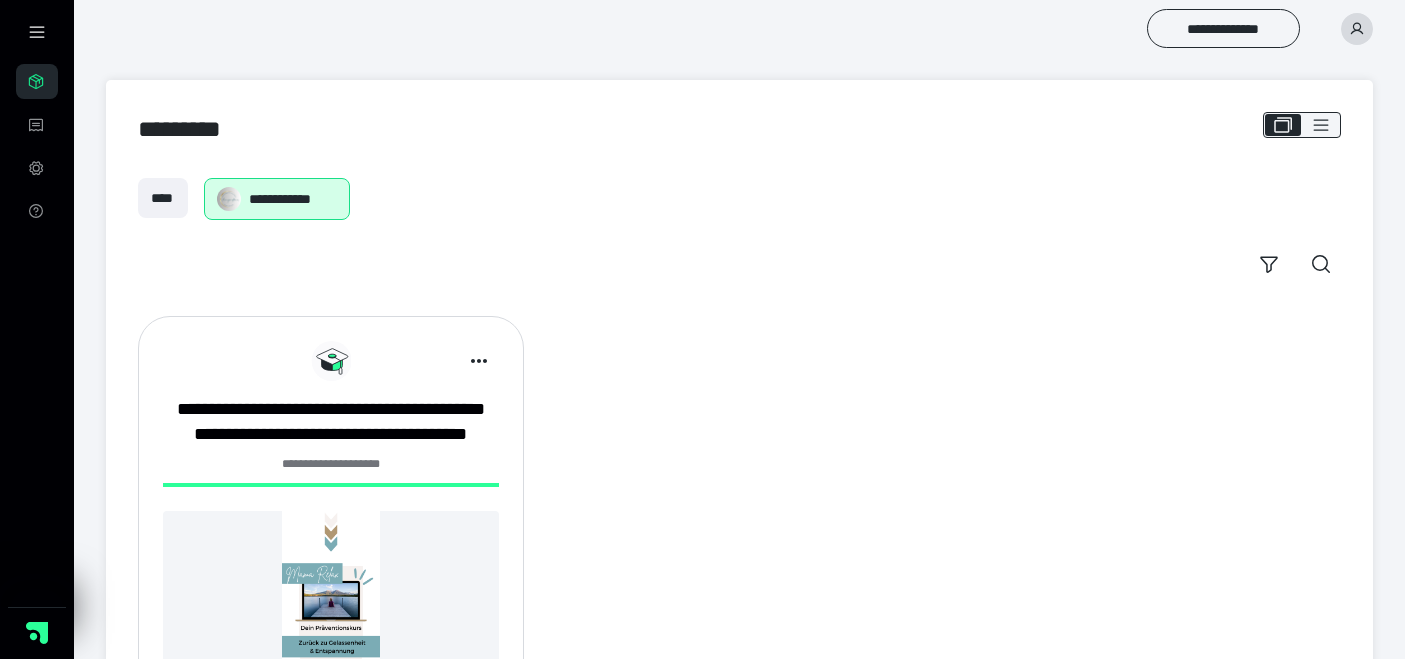 scroll, scrollTop: 0, scrollLeft: 0, axis: both 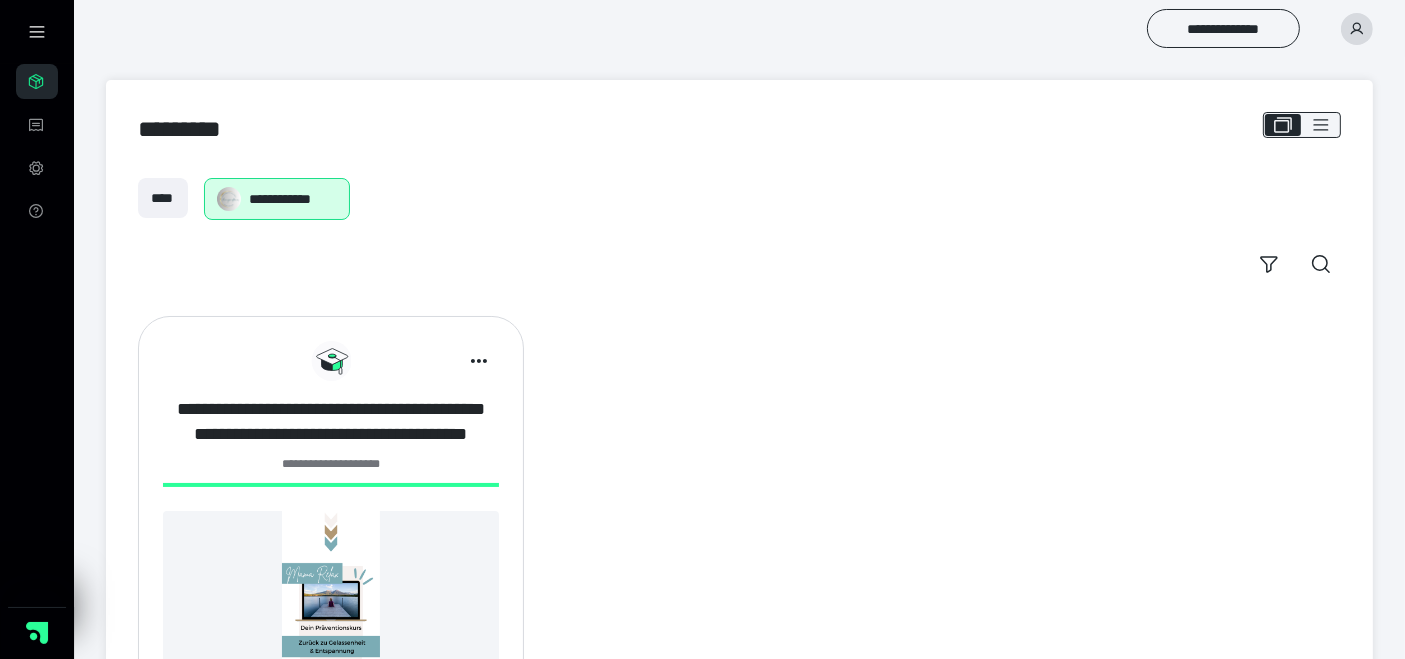 click on "**********" at bounding box center [331, 422] 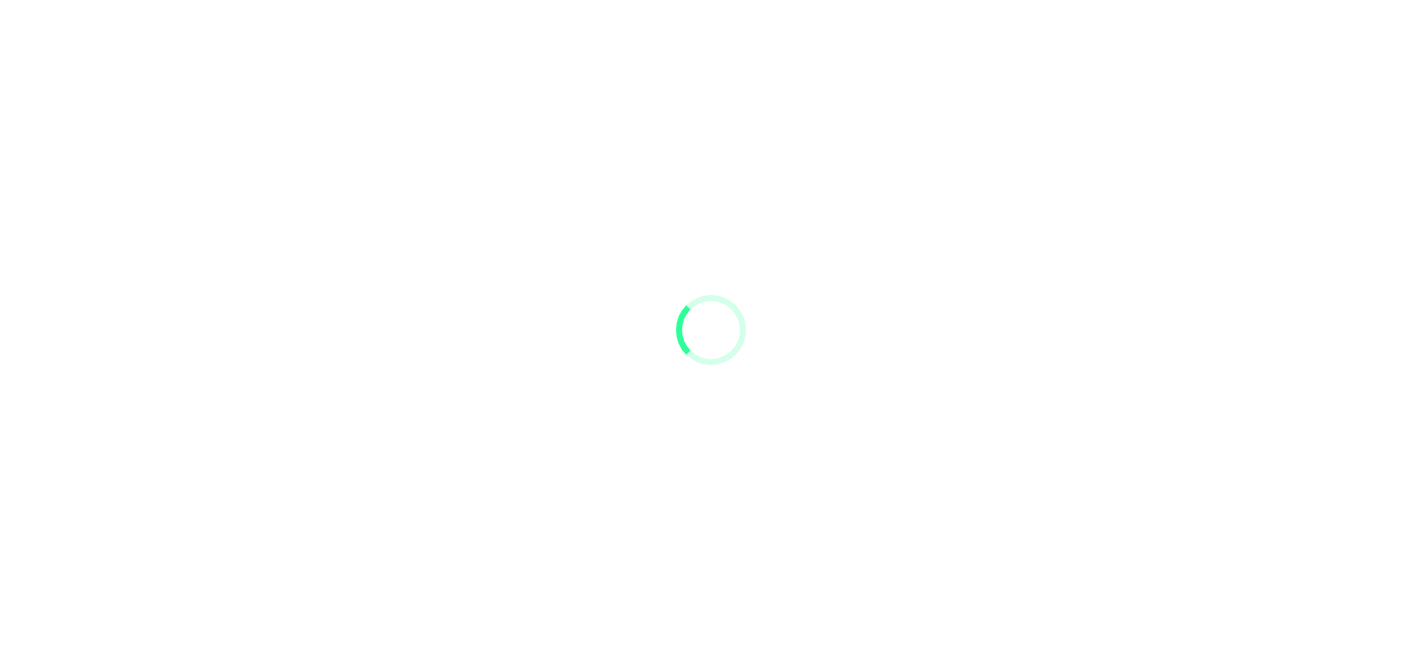scroll, scrollTop: 0, scrollLeft: 0, axis: both 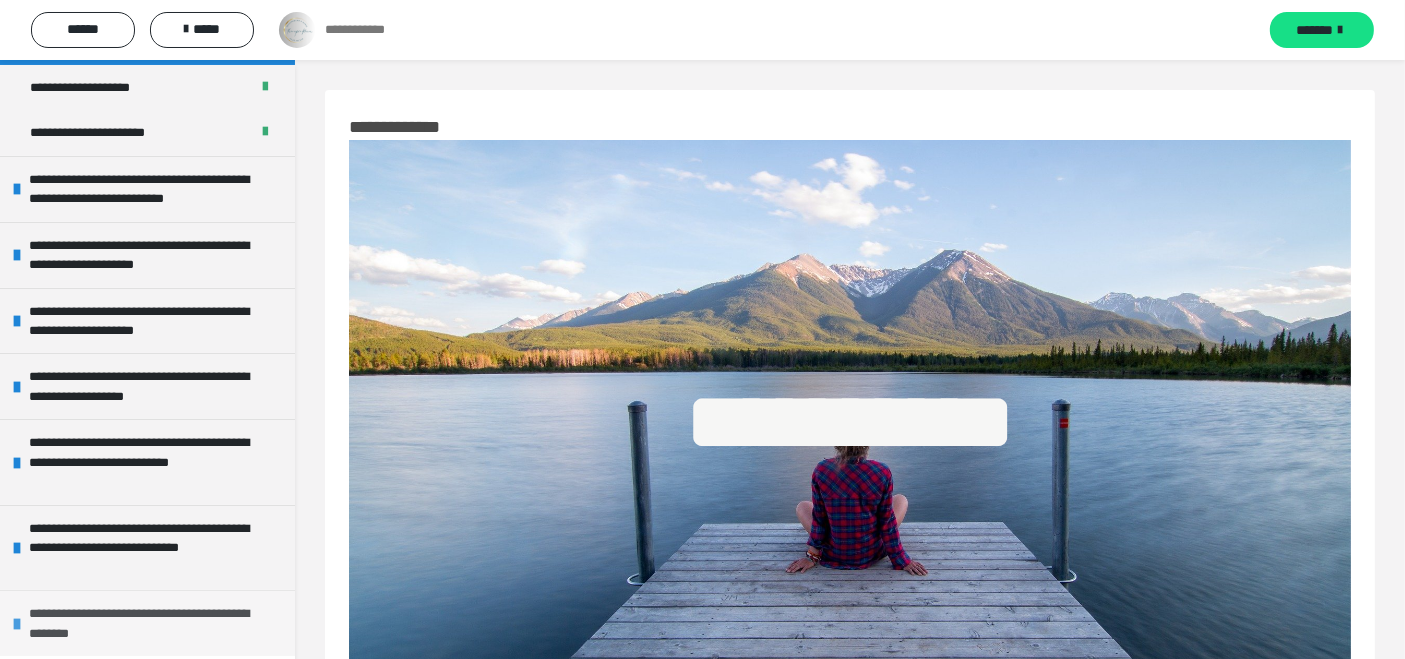 click on "**********" at bounding box center (148, 623) 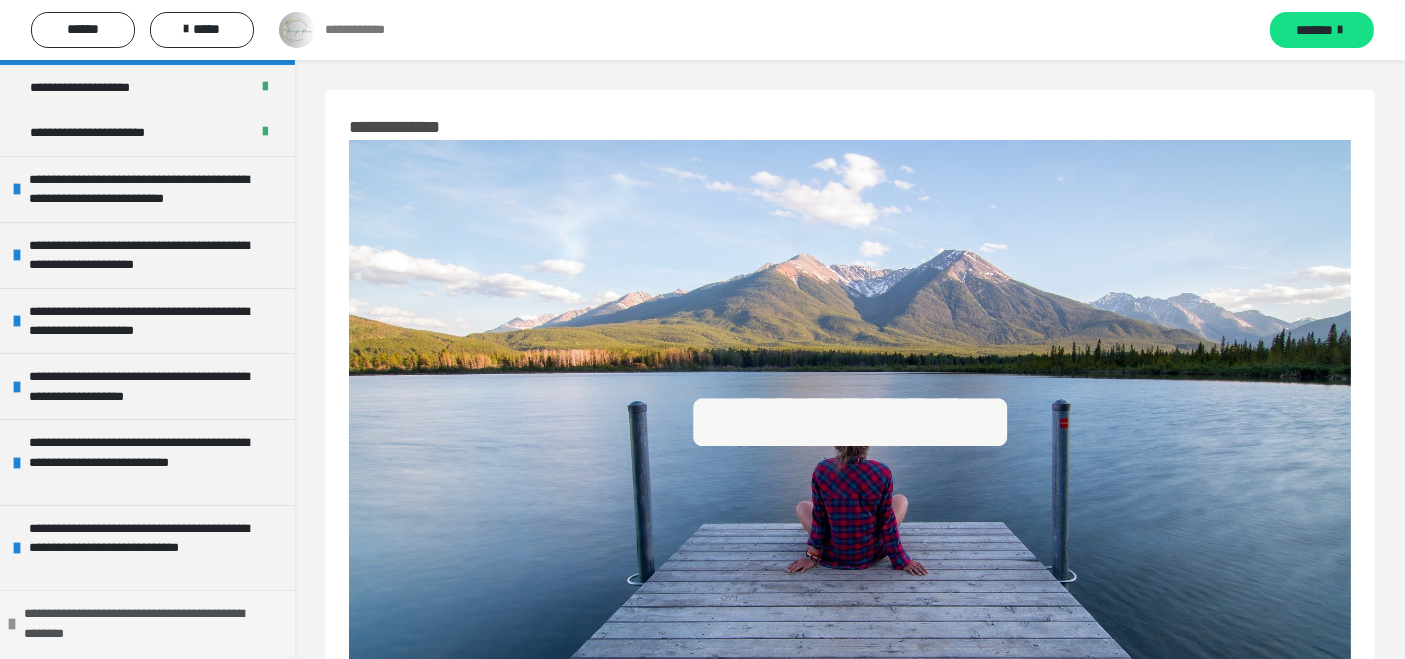 click on "**********" at bounding box center (143, 623) 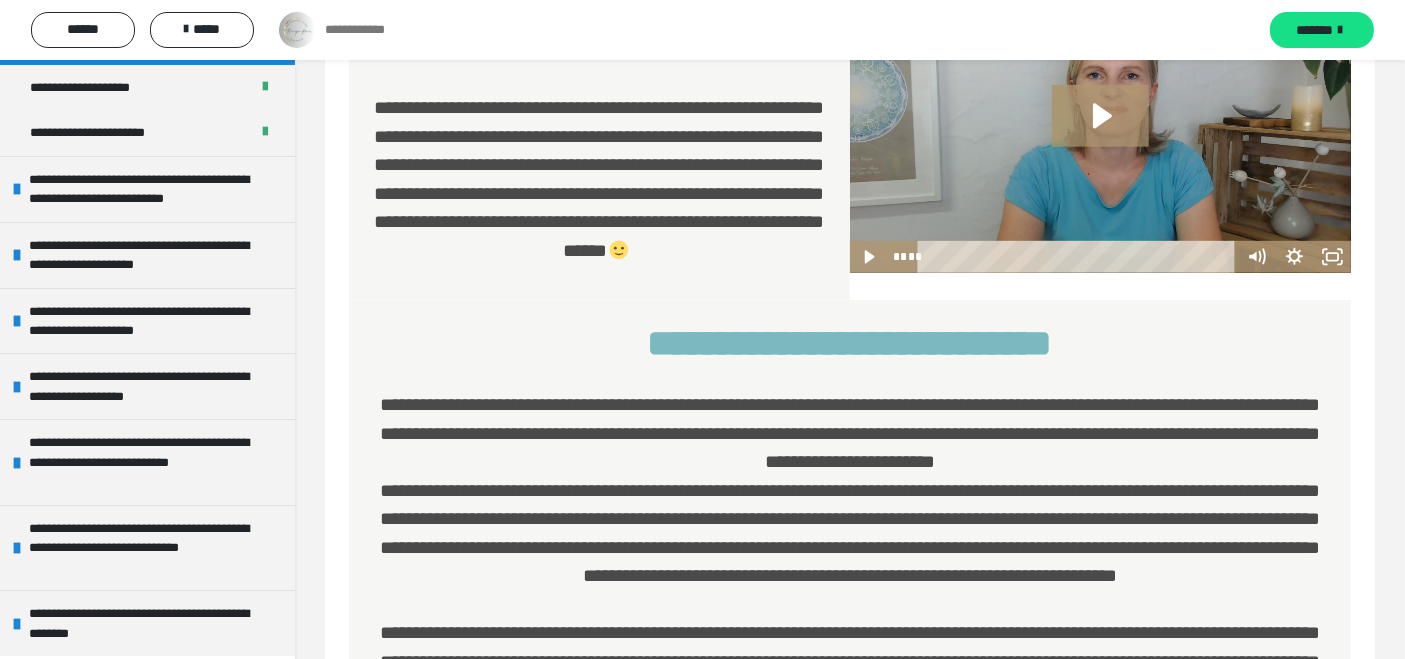 scroll, scrollTop: 948, scrollLeft: 0, axis: vertical 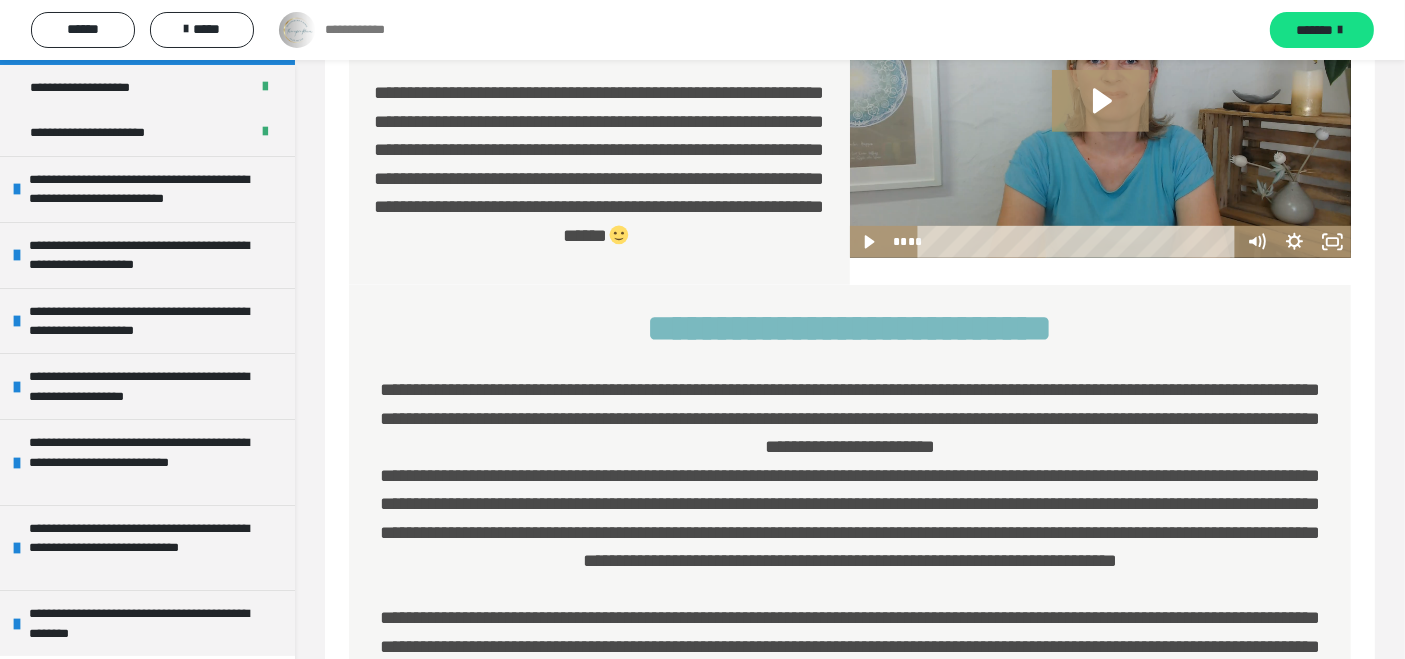 click on "**********" at bounding box center (850, 609) 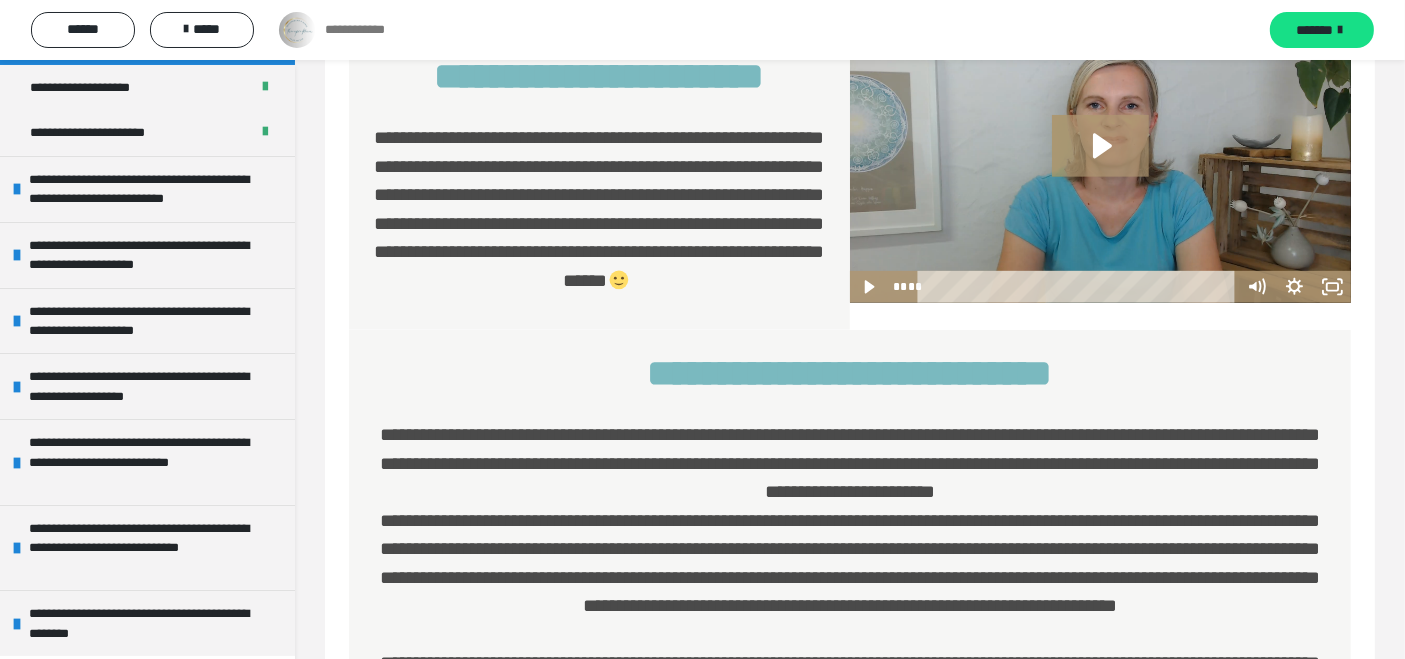 scroll, scrollTop: 814, scrollLeft: 0, axis: vertical 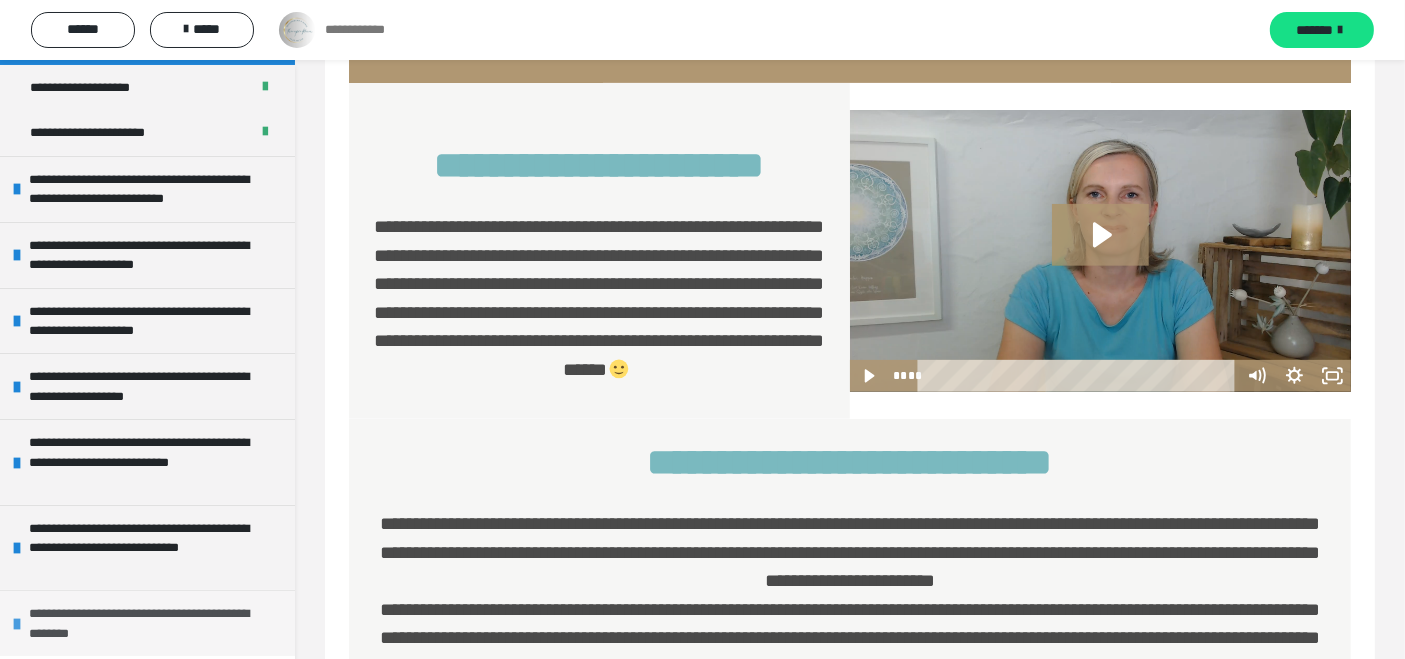 click on "**********" at bounding box center (148, 623) 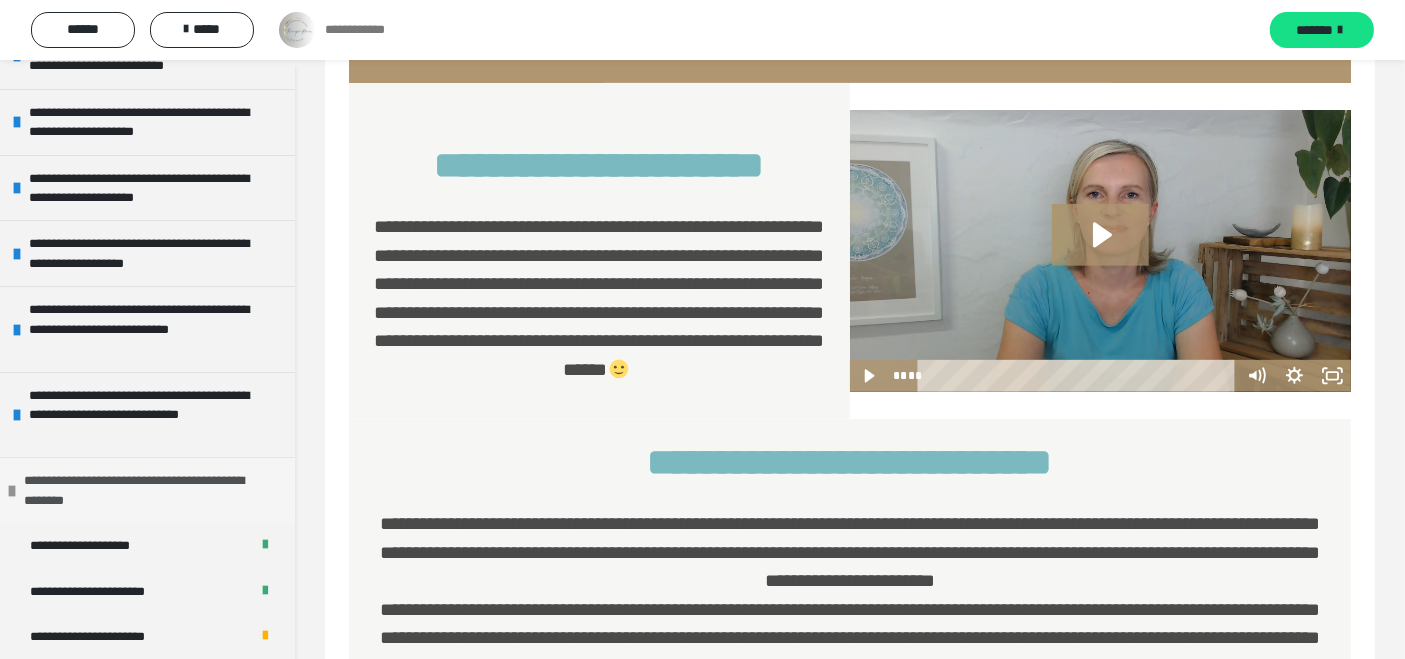 scroll, scrollTop: 418, scrollLeft: 0, axis: vertical 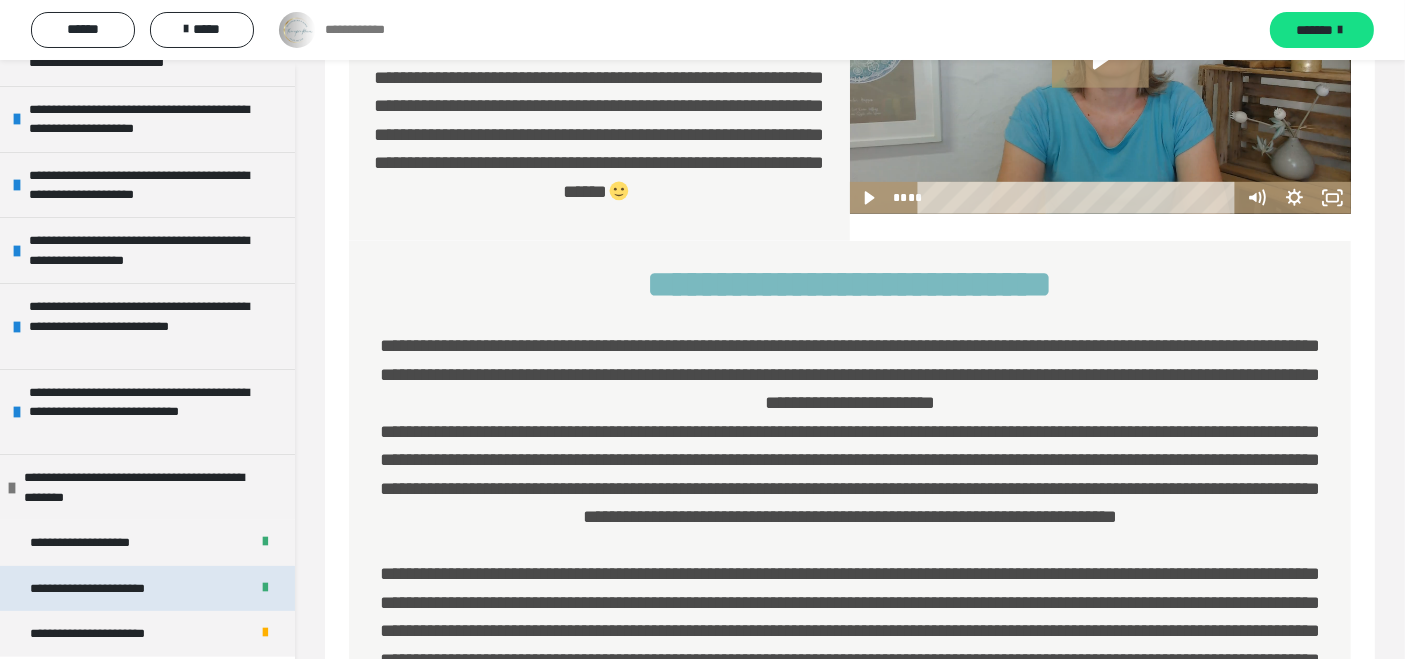 click on "**********" at bounding box center [104, 588] 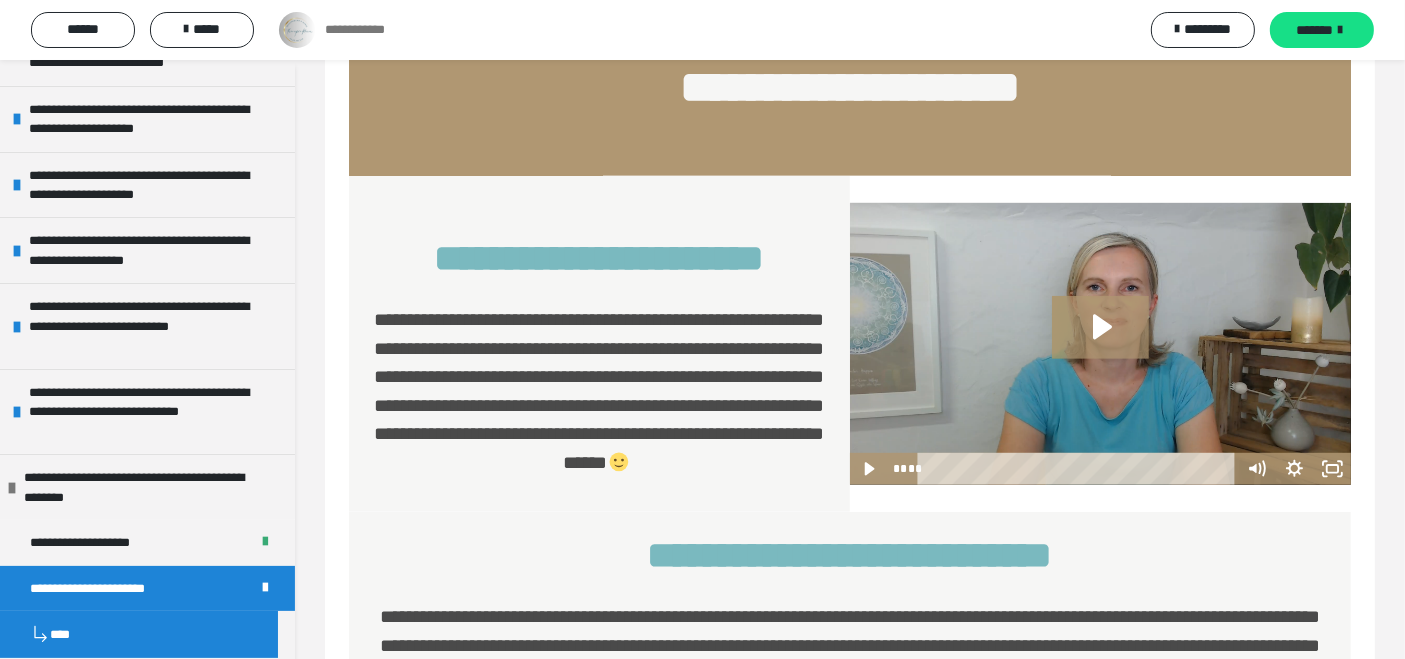 scroll, scrollTop: 1262, scrollLeft: 0, axis: vertical 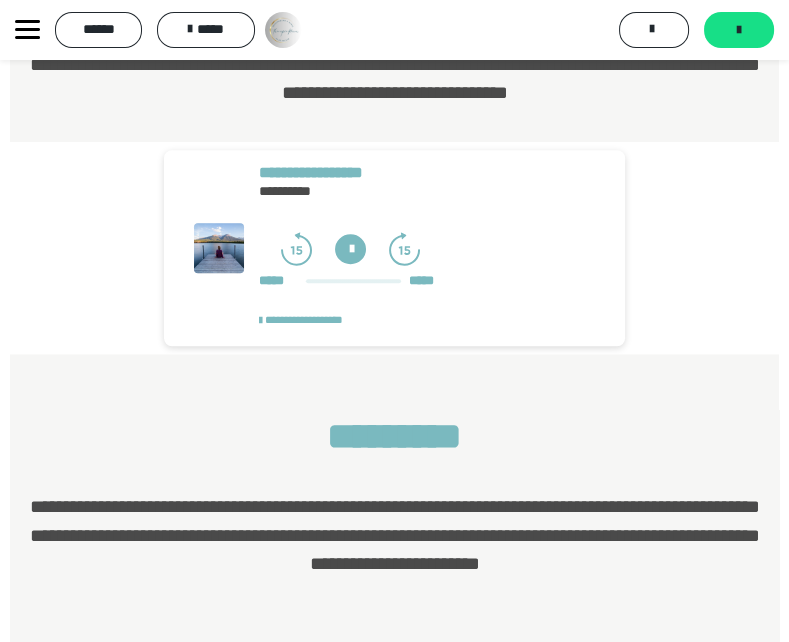 click at bounding box center (350, 249) 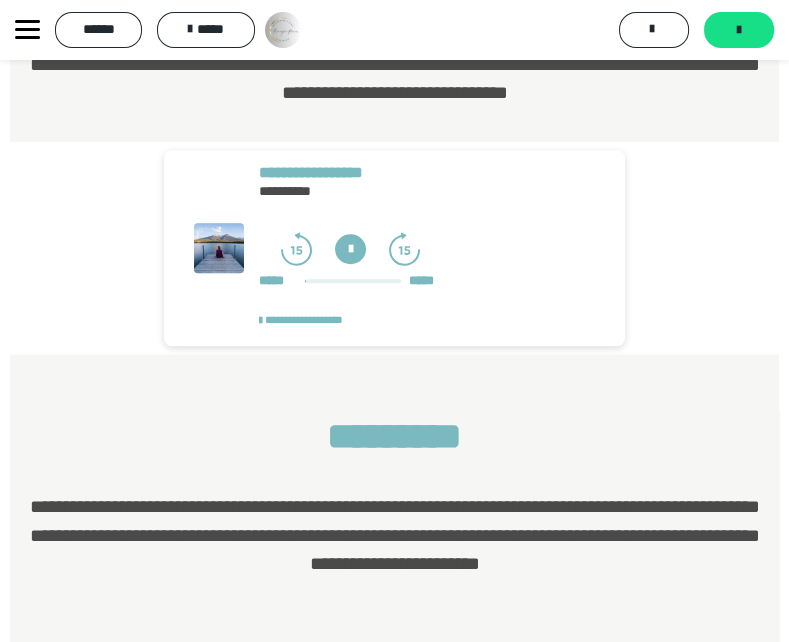 click at bounding box center [350, 249] 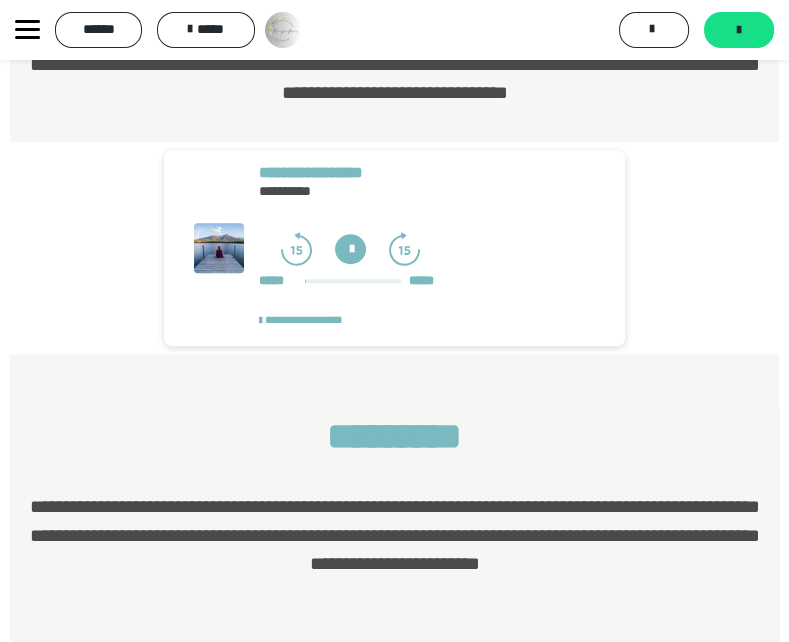 click on "**********" at bounding box center (394, 247) 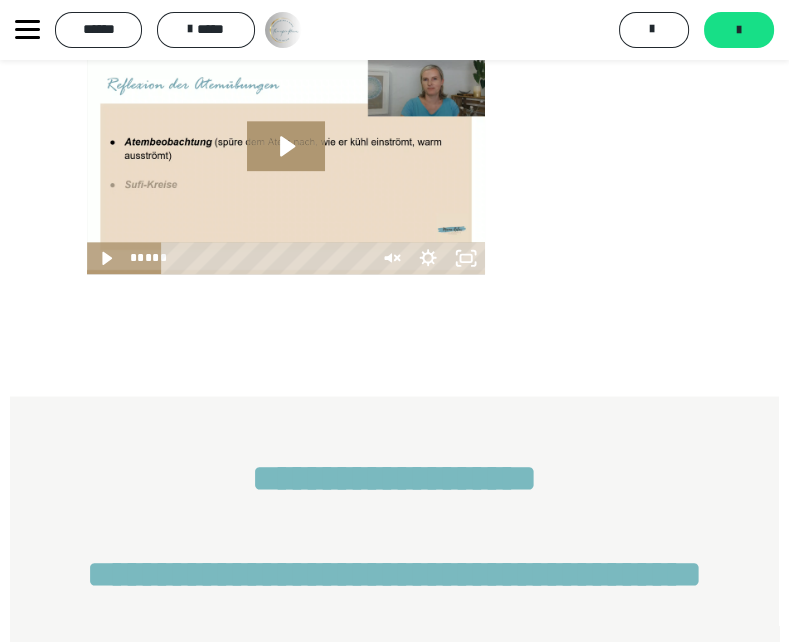scroll, scrollTop: 2380, scrollLeft: 0, axis: vertical 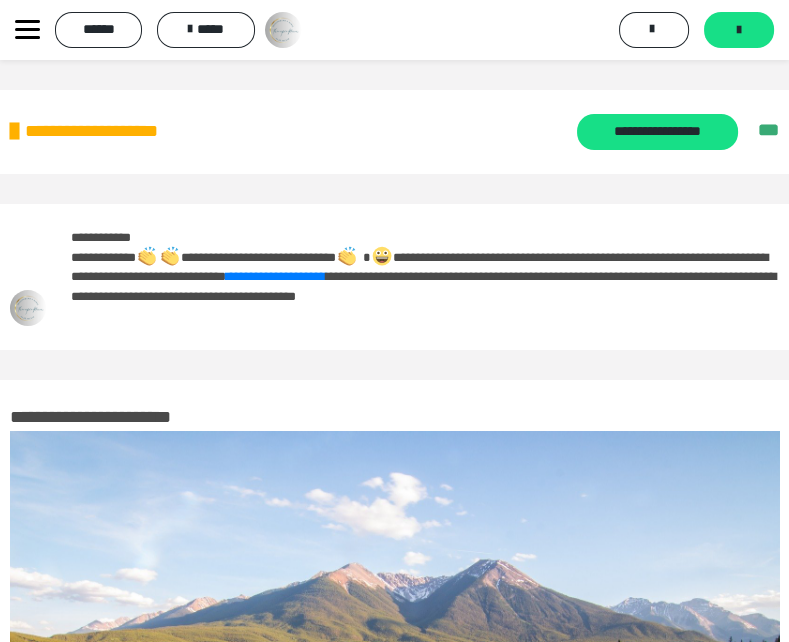 click 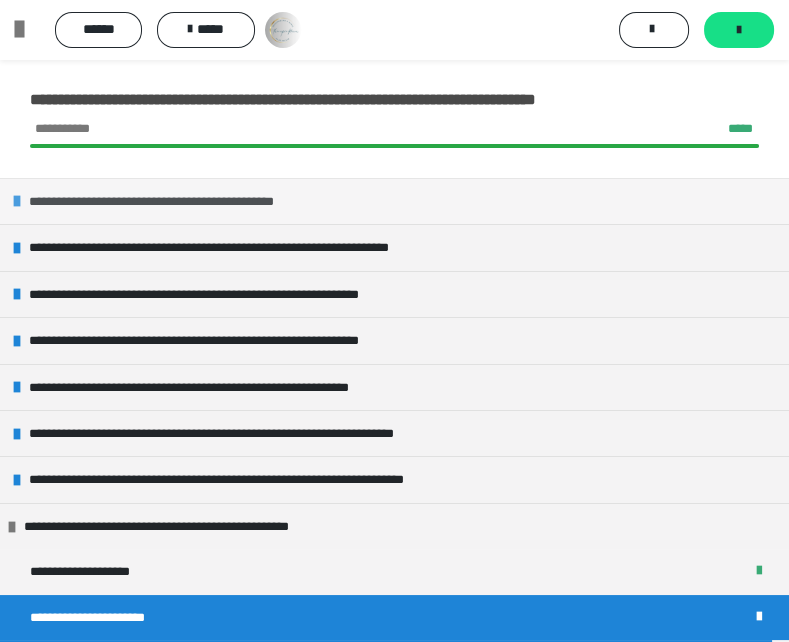 click on "**********" at bounding box center (185, 201) 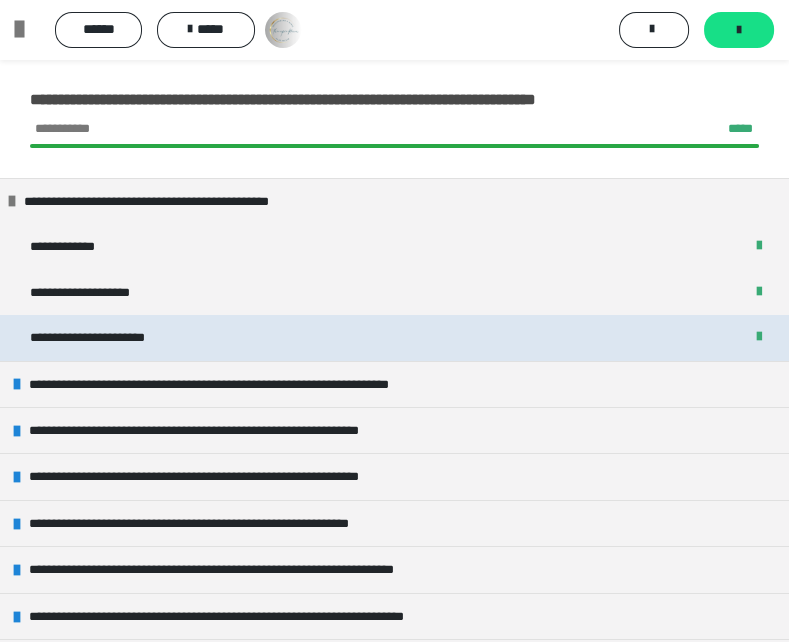 click on "**********" at bounding box center (102, 337) 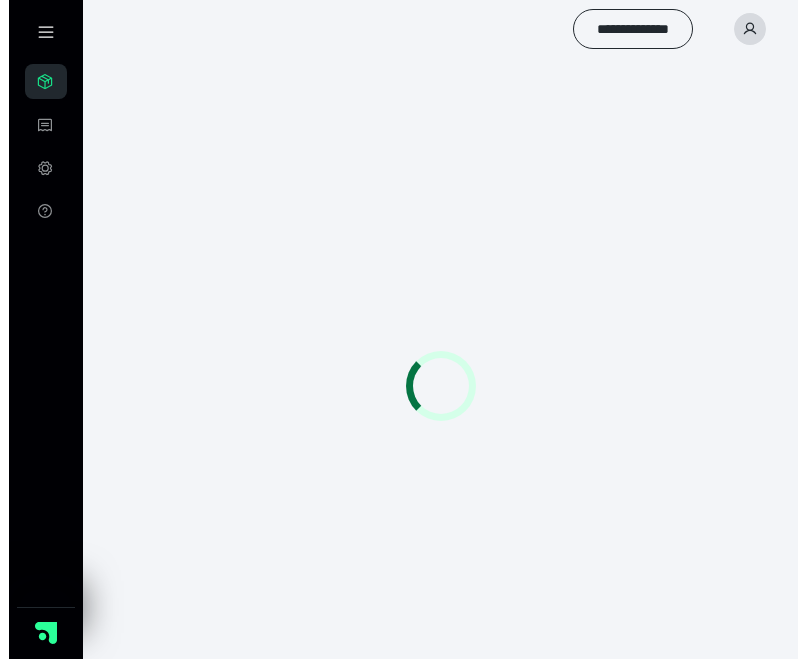 scroll, scrollTop: 0, scrollLeft: 0, axis: both 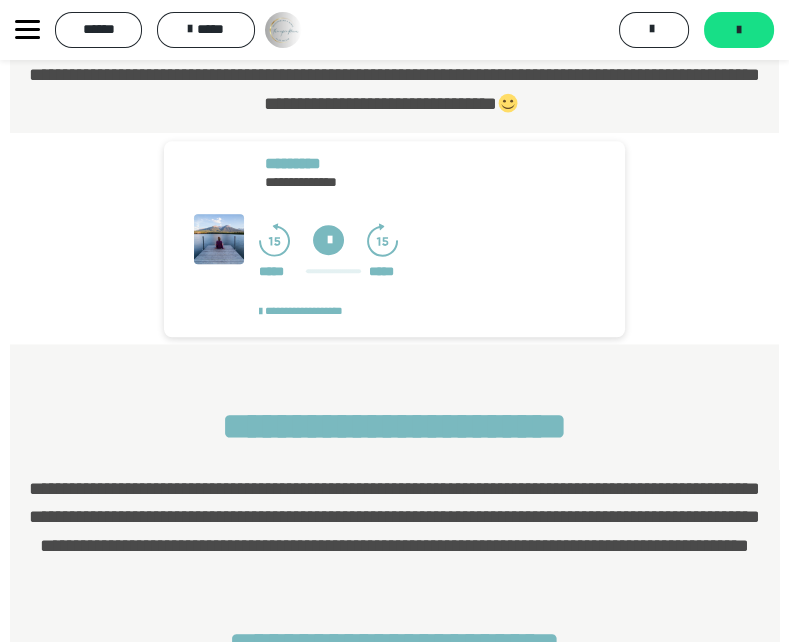 click on "**********" at bounding box center [394, 75] 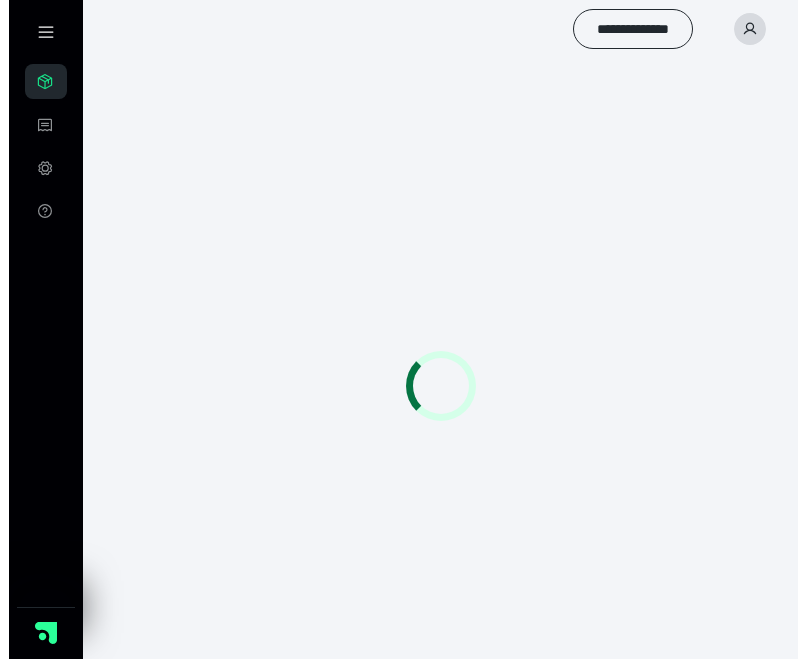 scroll, scrollTop: 0, scrollLeft: 0, axis: both 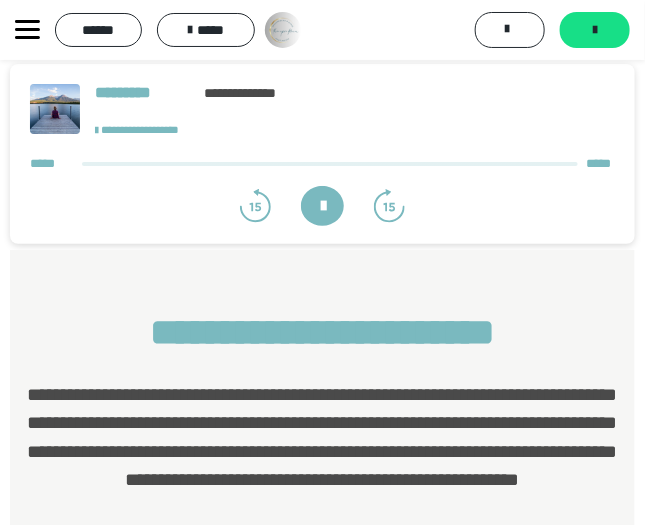click at bounding box center (322, 206) 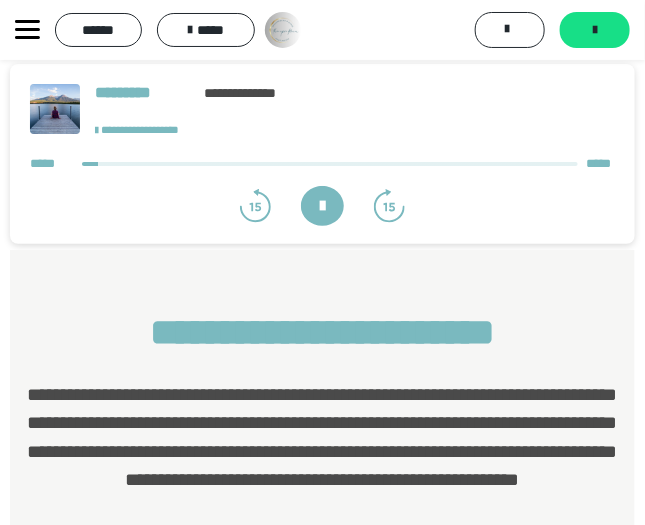 click at bounding box center (322, 206) 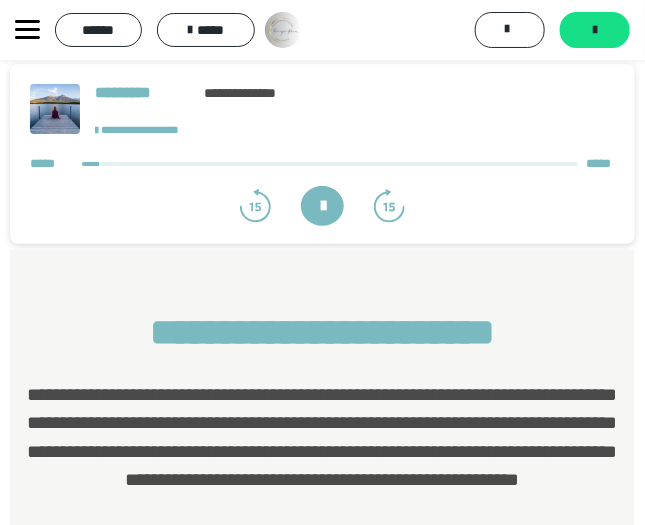 click at bounding box center [322, 206] 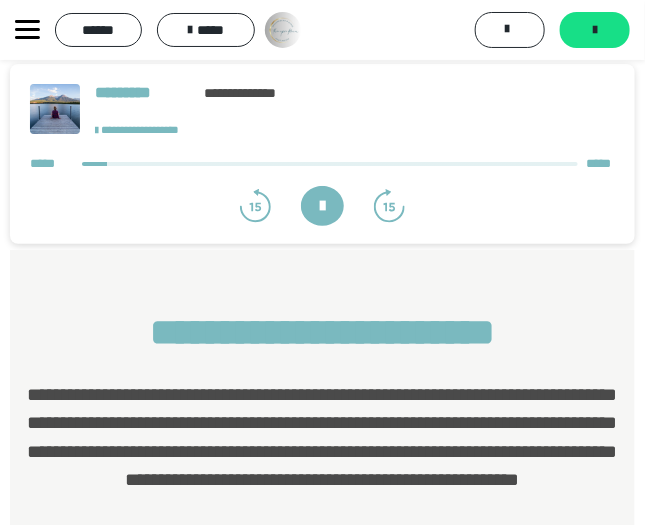 click at bounding box center [322, 206] 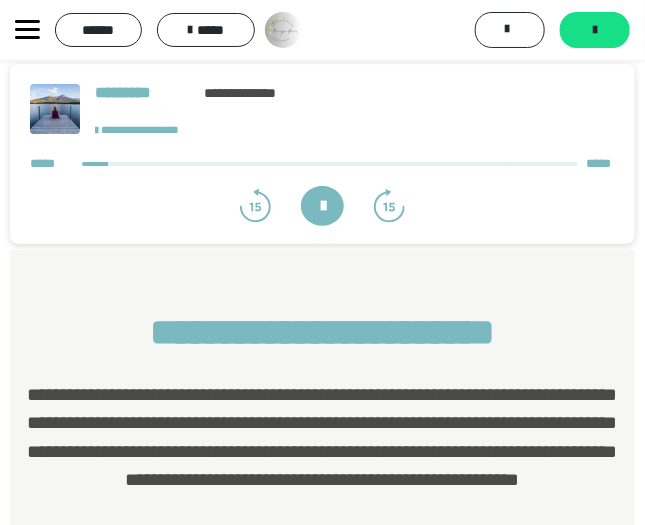 click at bounding box center [322, 275] 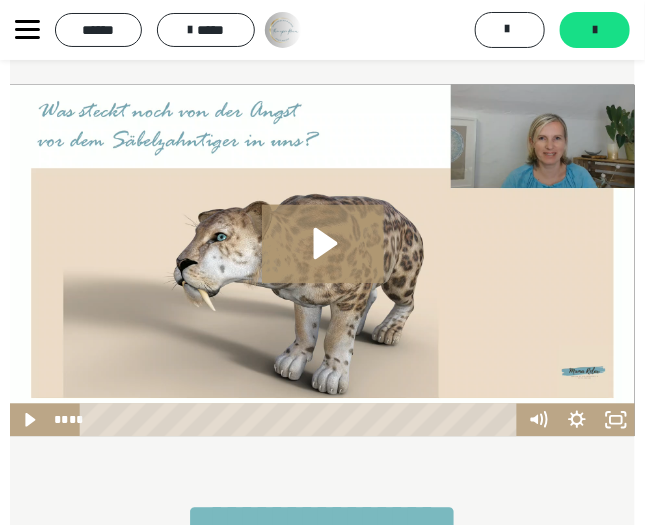 scroll, scrollTop: 2042, scrollLeft: 0, axis: vertical 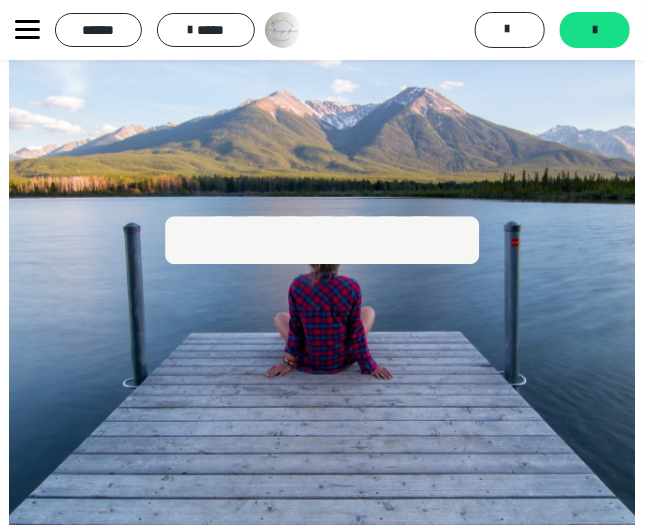 click 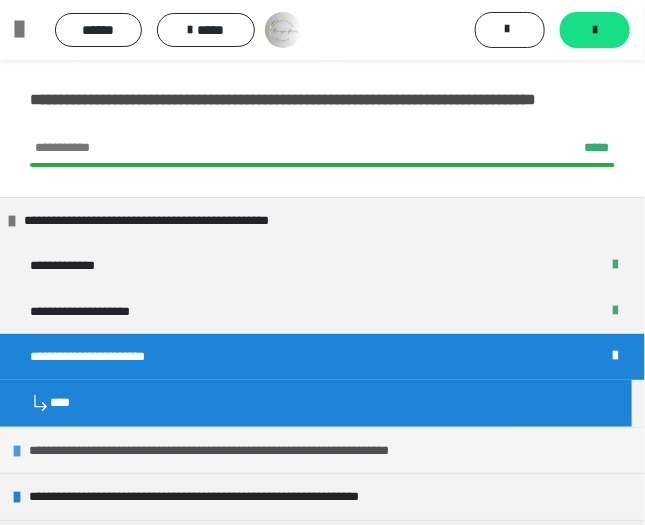 click on "**********" at bounding box center [263, 450] 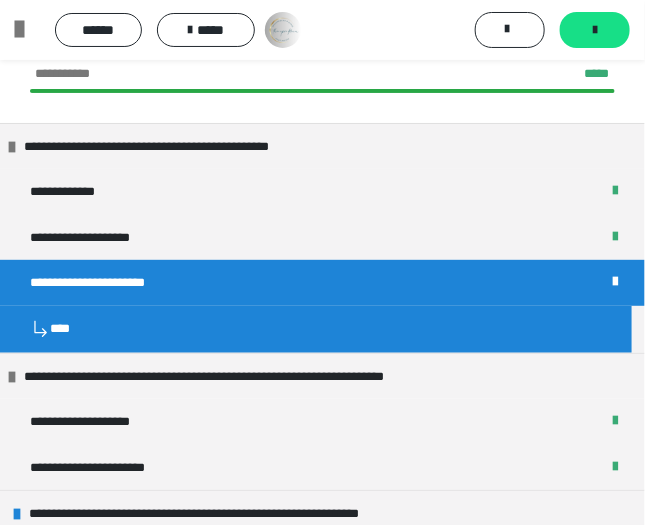 scroll, scrollTop: 76, scrollLeft: 0, axis: vertical 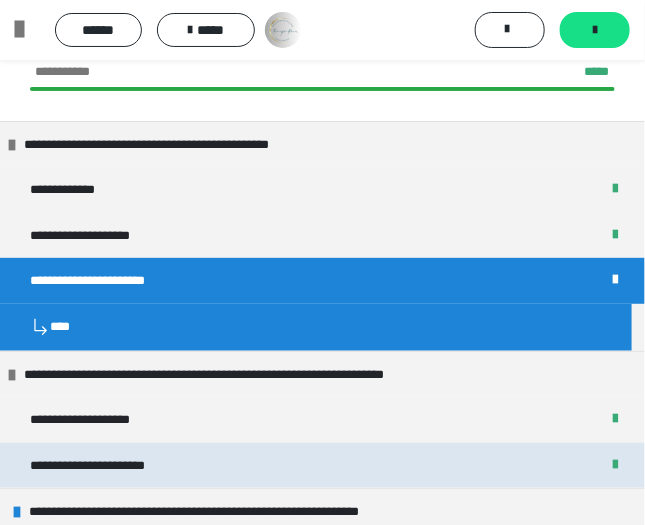 click on "**********" at bounding box center [322, 465] 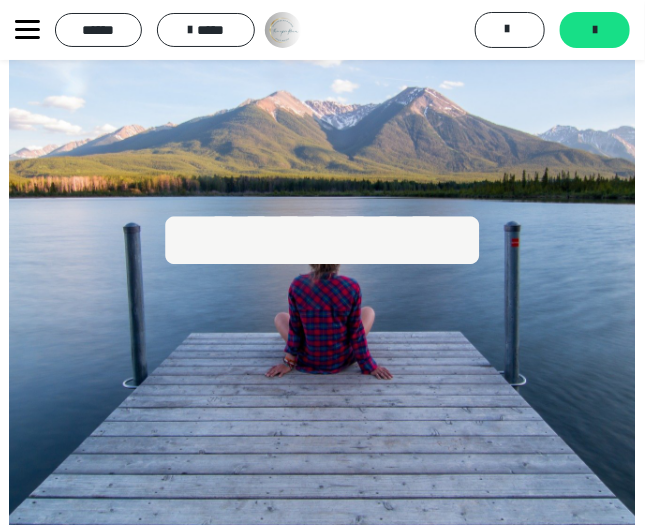 scroll, scrollTop: 0, scrollLeft: 0, axis: both 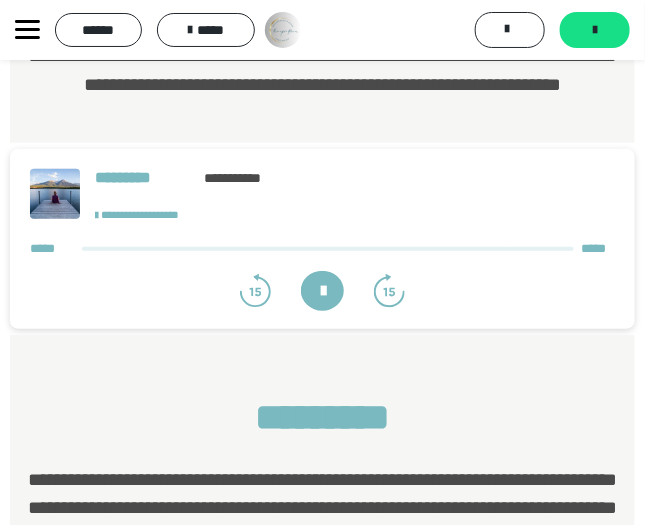 click at bounding box center [322, 291] 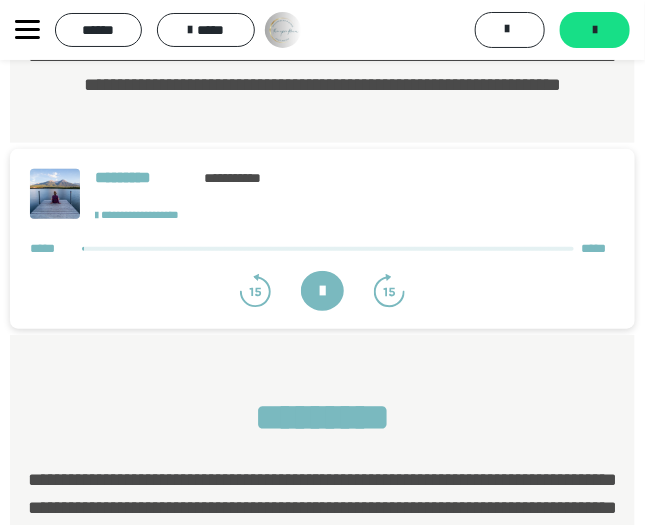 click at bounding box center (322, 291) 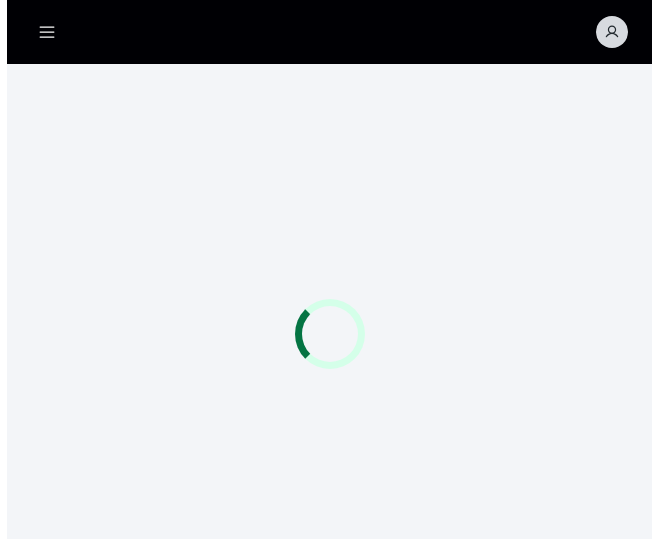 scroll, scrollTop: 0, scrollLeft: 0, axis: both 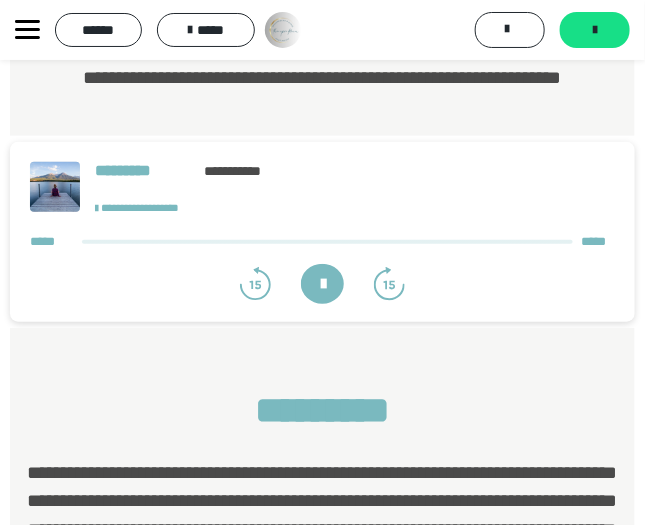 click on "**********" at bounding box center [322, -65] 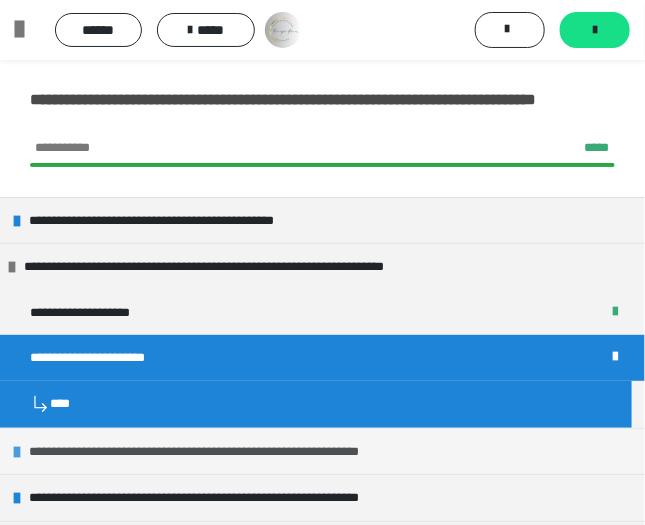 click on "**********" at bounding box center [247, 451] 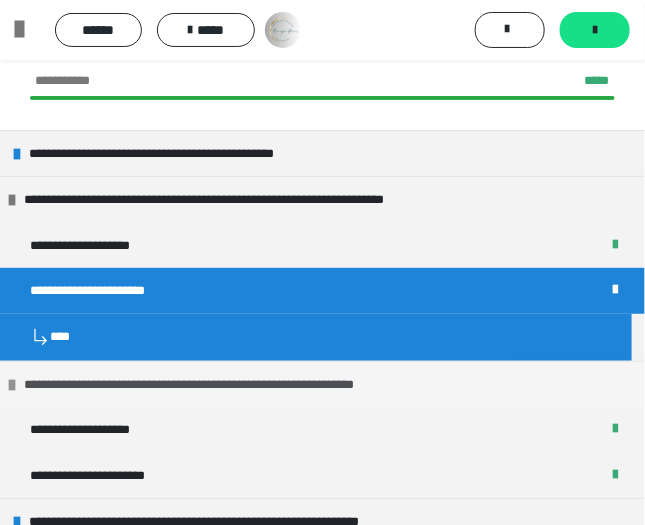 scroll, scrollTop: 72, scrollLeft: 0, axis: vertical 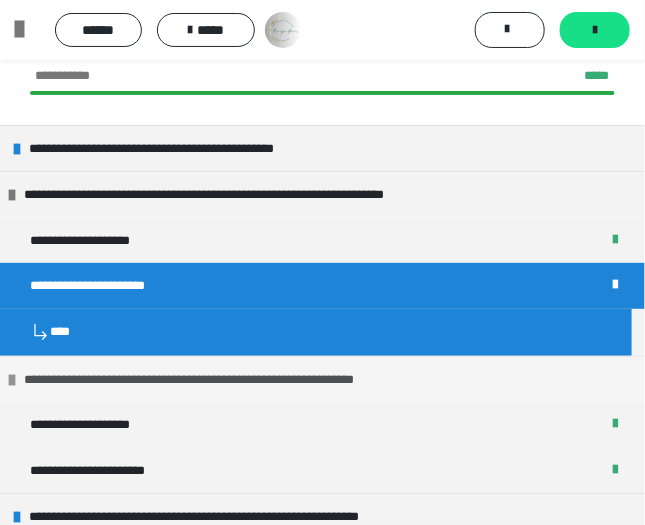 click on "**********" at bounding box center [322, 470] 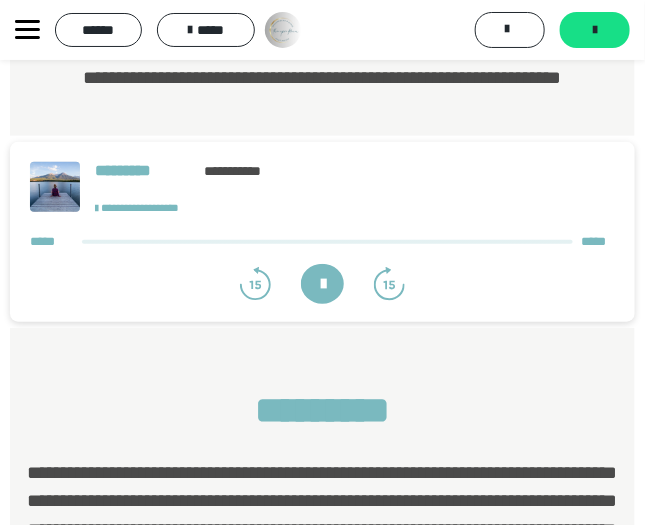 scroll, scrollTop: 0, scrollLeft: 0, axis: both 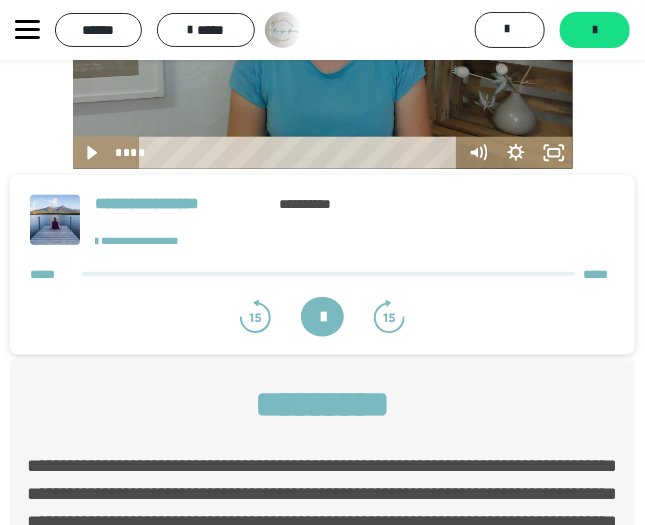 click on "**********" at bounding box center [150, 30] 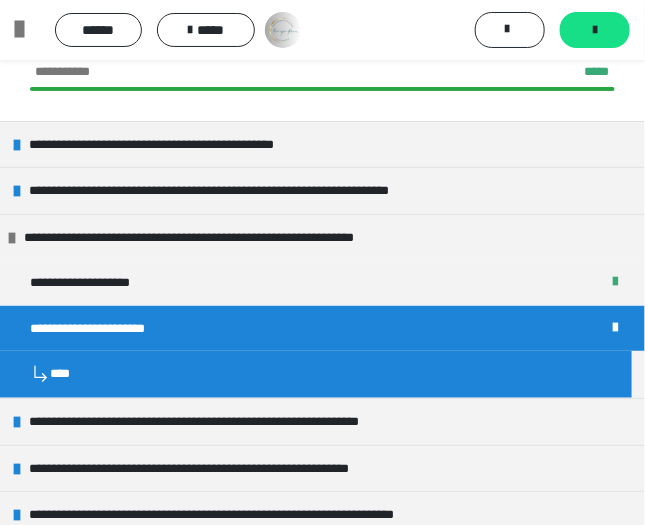 scroll, scrollTop: 183, scrollLeft: 0, axis: vertical 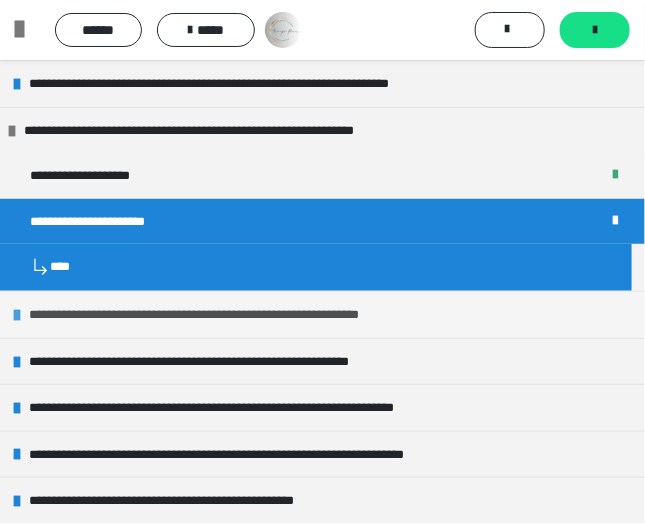 click on "**********" at bounding box center (240, 314) 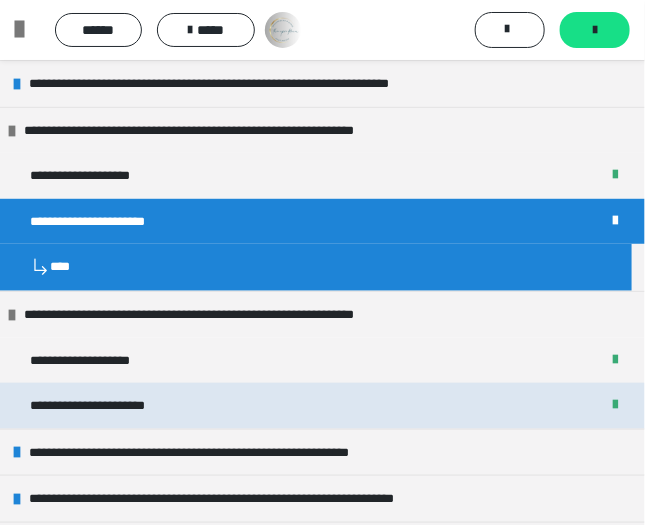 click on "**********" at bounding box center [322, 405] 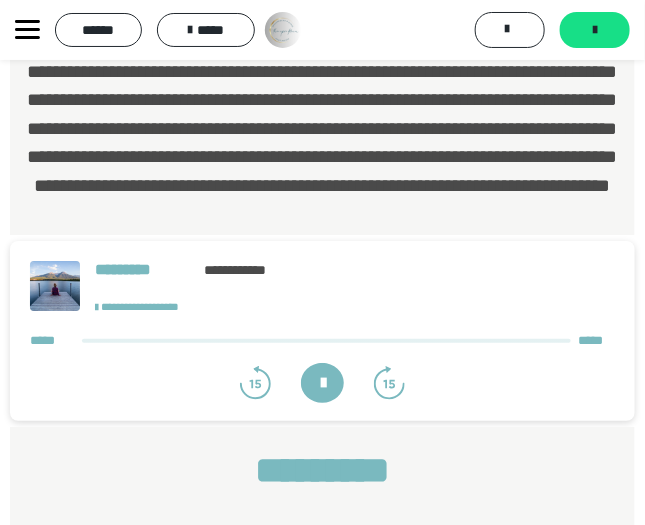 scroll, scrollTop: 1319, scrollLeft: 0, axis: vertical 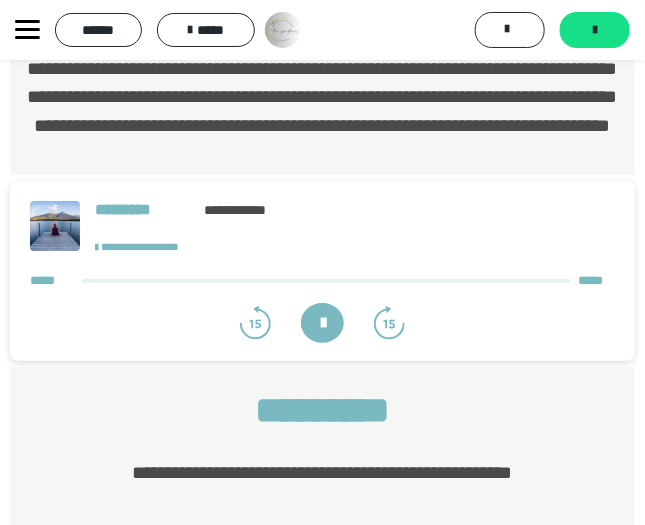 click on "**********" at bounding box center [323, 25] 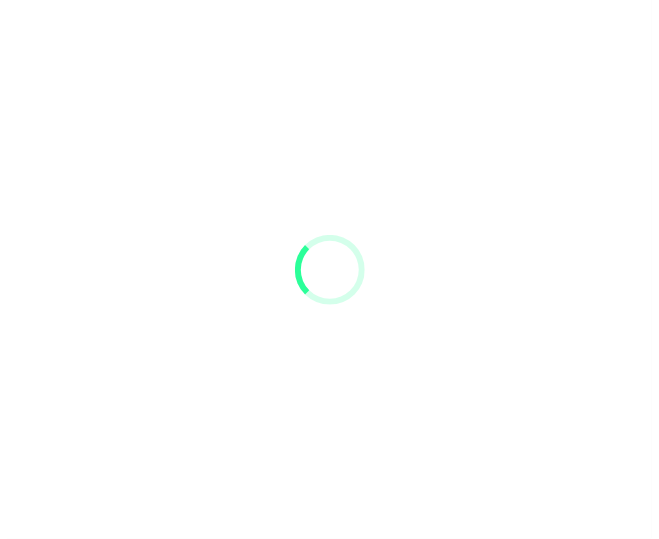 scroll, scrollTop: 0, scrollLeft: 0, axis: both 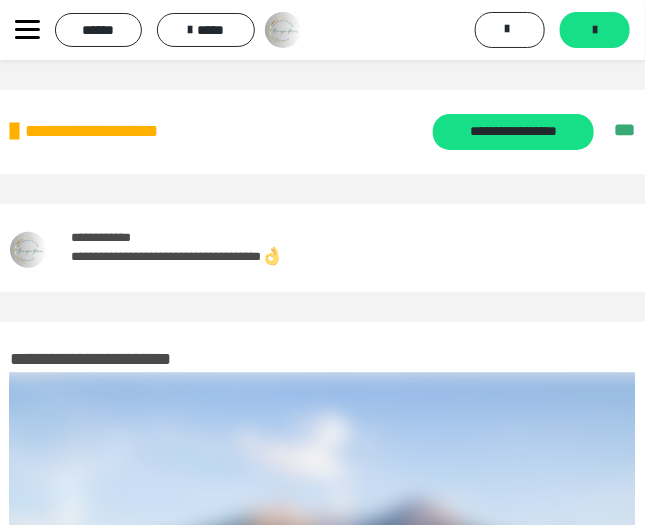 click at bounding box center (27, 30) 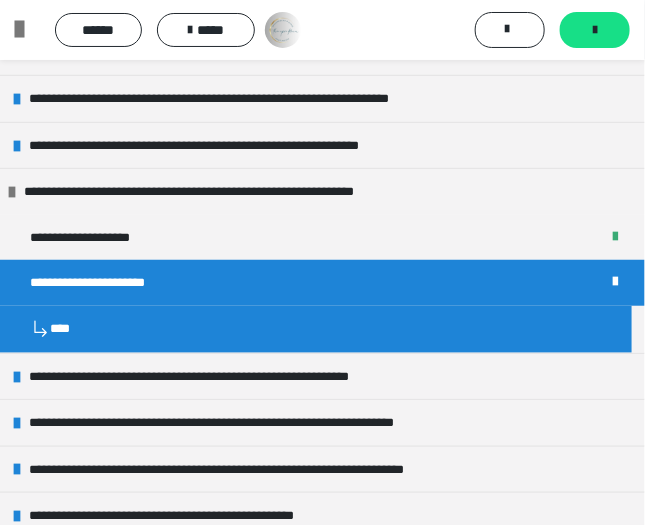 scroll, scrollTop: 183, scrollLeft: 0, axis: vertical 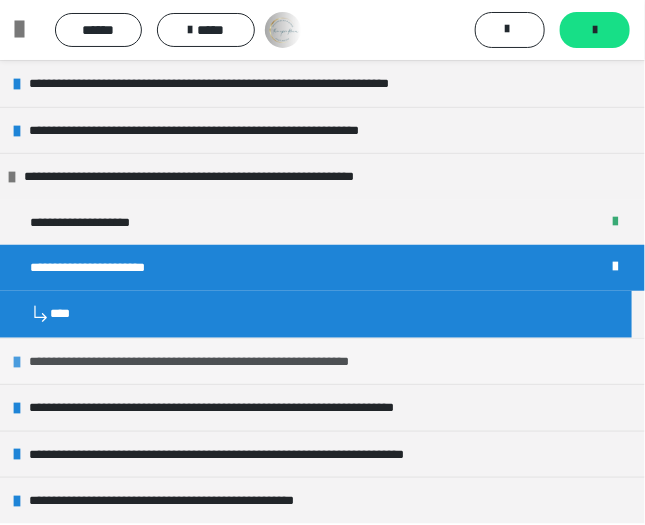 click on "**********" at bounding box center (232, 361) 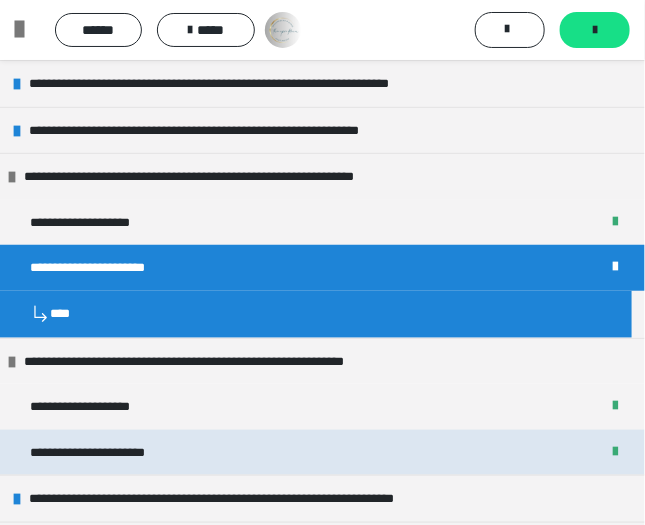 click on "**********" at bounding box center (103, 452) 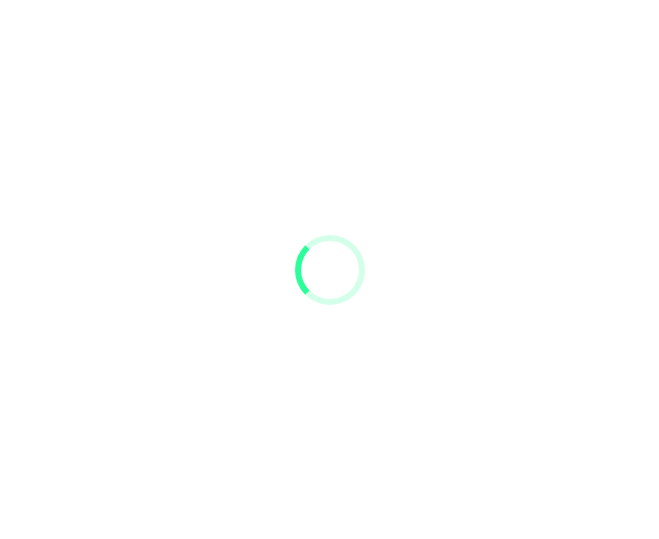 scroll, scrollTop: 0, scrollLeft: 0, axis: both 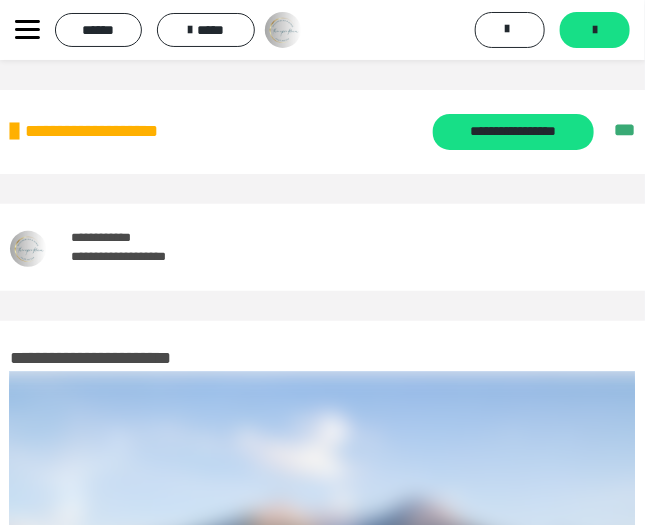 click on "**********" at bounding box center (322, 2388) 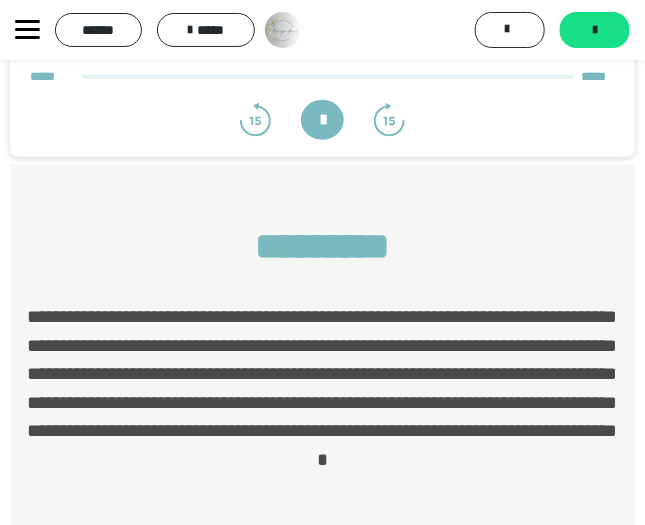 scroll, scrollTop: 1563, scrollLeft: 0, axis: vertical 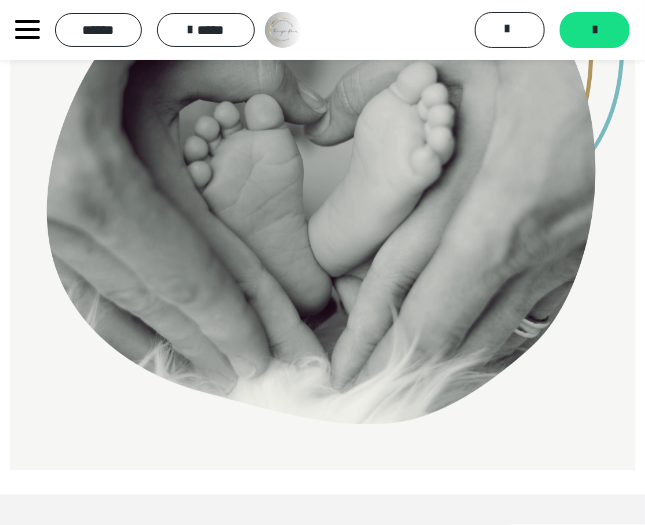 click 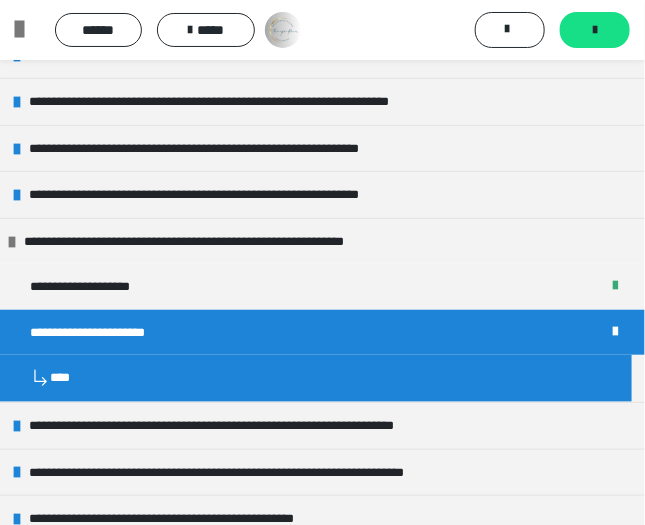 scroll, scrollTop: 183, scrollLeft: 0, axis: vertical 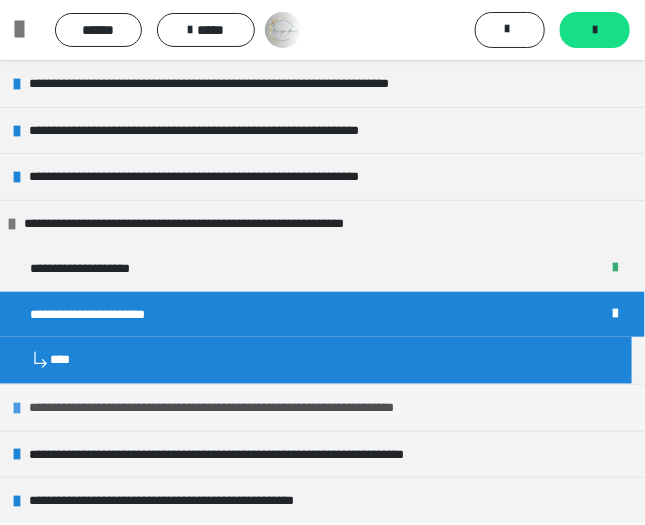 click on "**********" at bounding box center [263, 407] 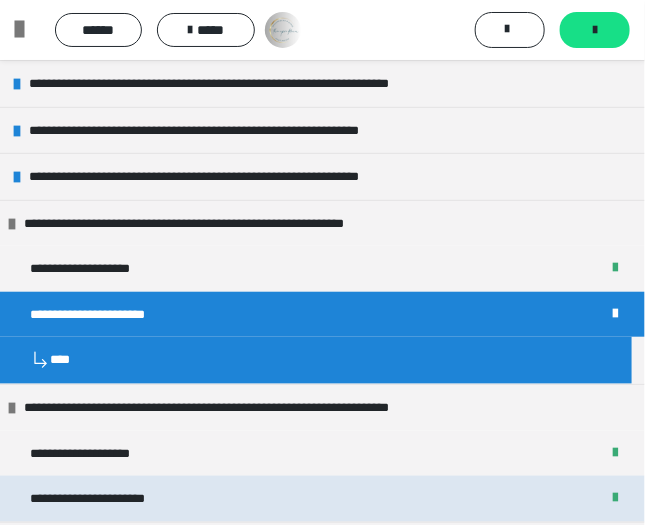 click on "**********" at bounding box center [104, 498] 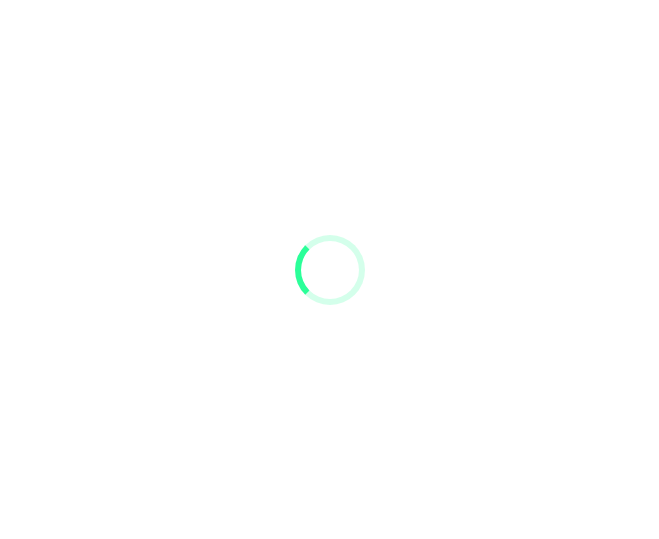 scroll, scrollTop: 0, scrollLeft: 0, axis: both 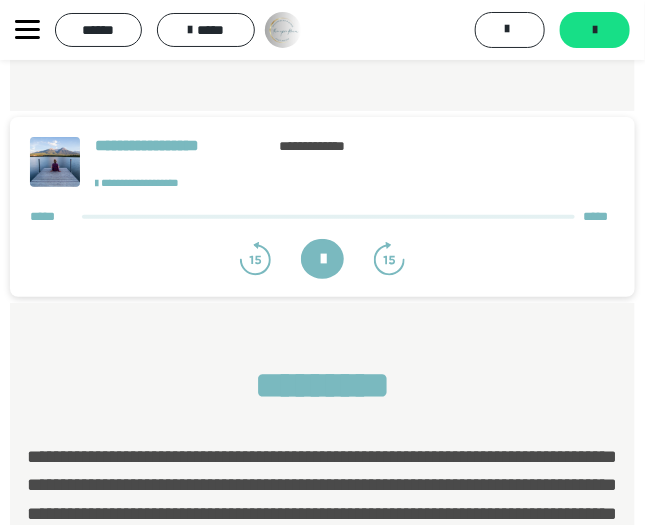 click 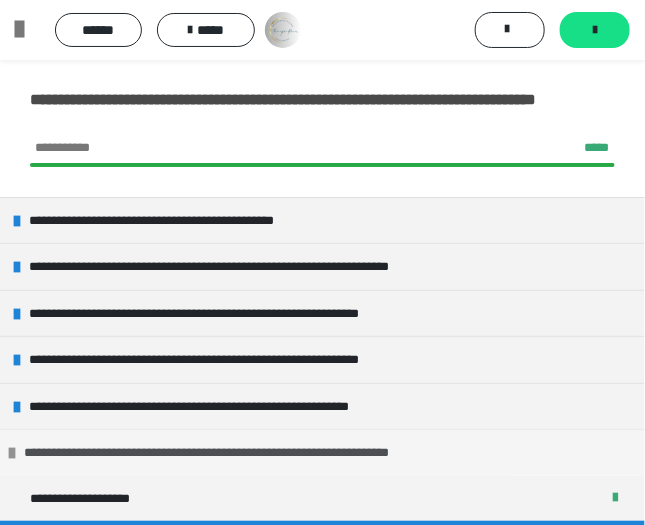 scroll, scrollTop: 1489, scrollLeft: 0, axis: vertical 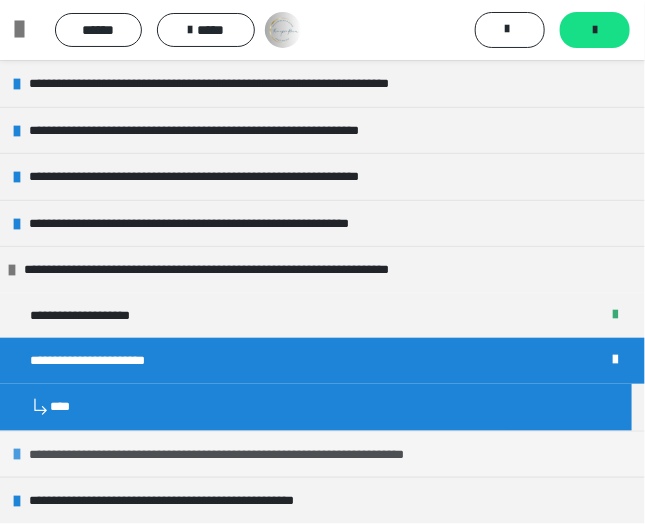 click on "**********" at bounding box center [271, 454] 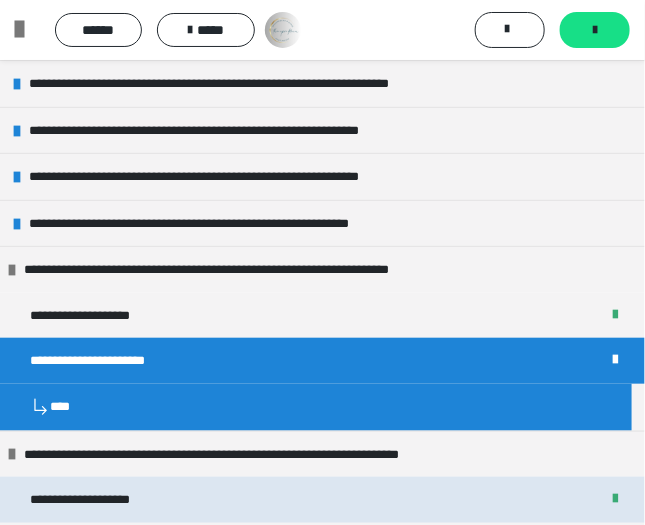 click on "**********" at bounding box center [322, 499] 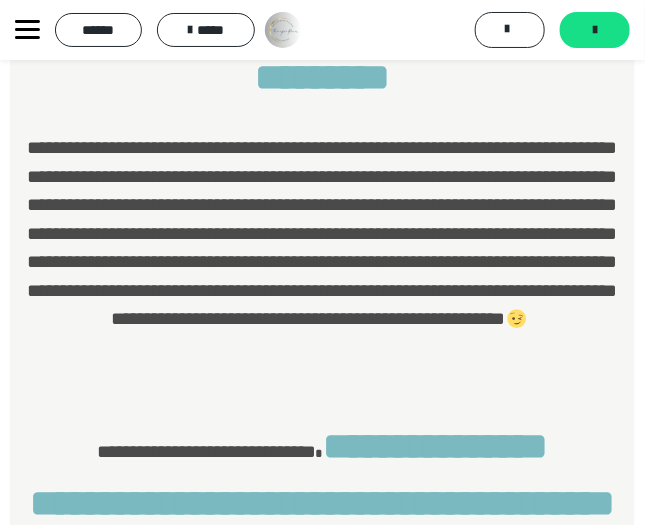 scroll, scrollTop: 0, scrollLeft: 0, axis: both 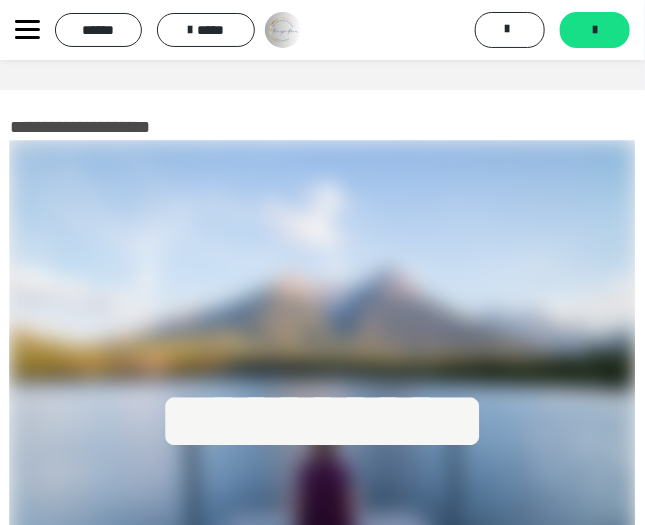 click on "**********" at bounding box center (323, 421) 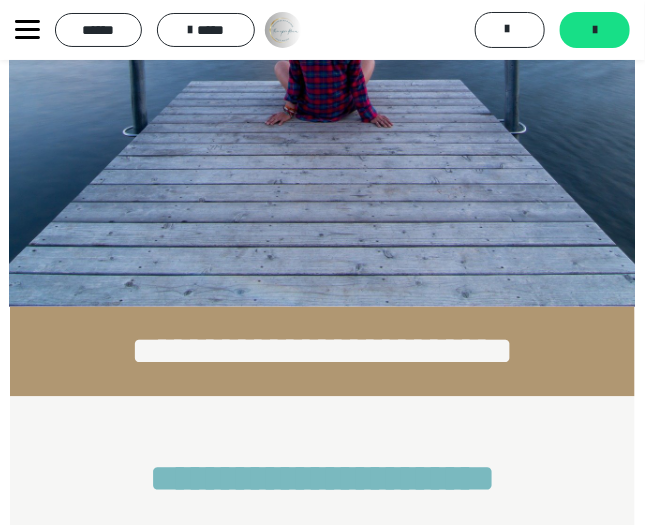 scroll, scrollTop: 429, scrollLeft: 0, axis: vertical 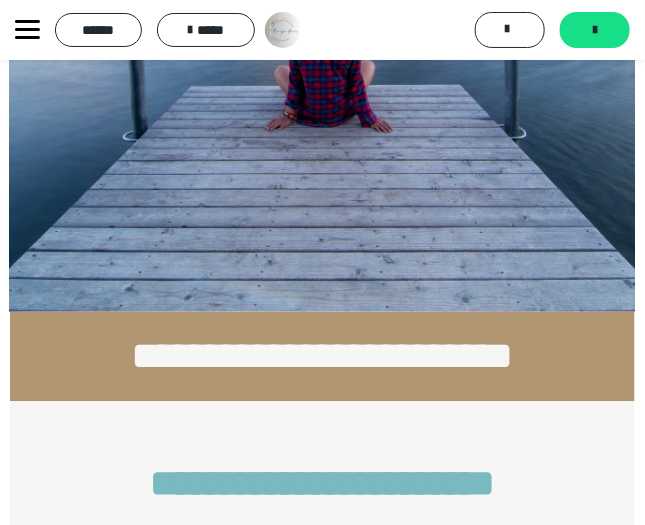 click 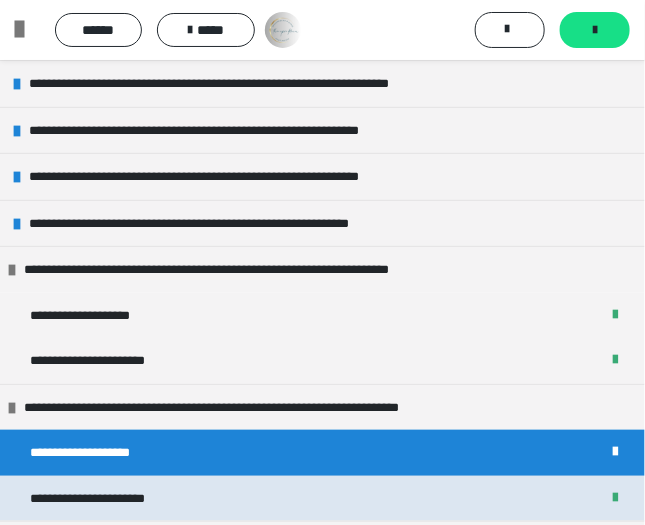 click on "**********" at bounding box center [103, 498] 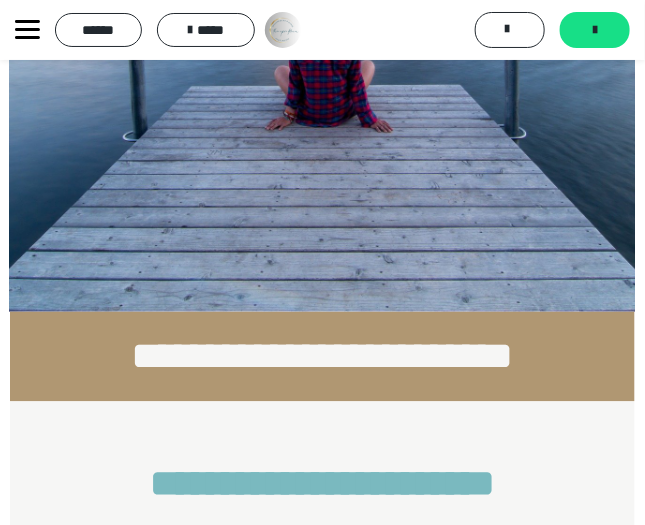 scroll, scrollTop: 0, scrollLeft: 0, axis: both 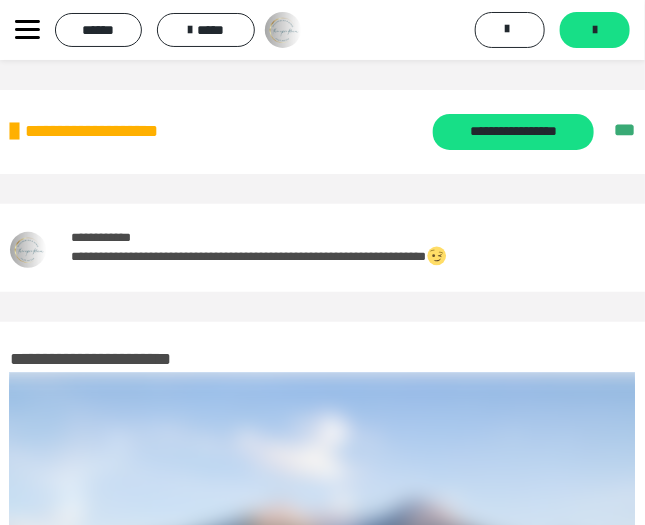 click on "**********" at bounding box center [322, 30] 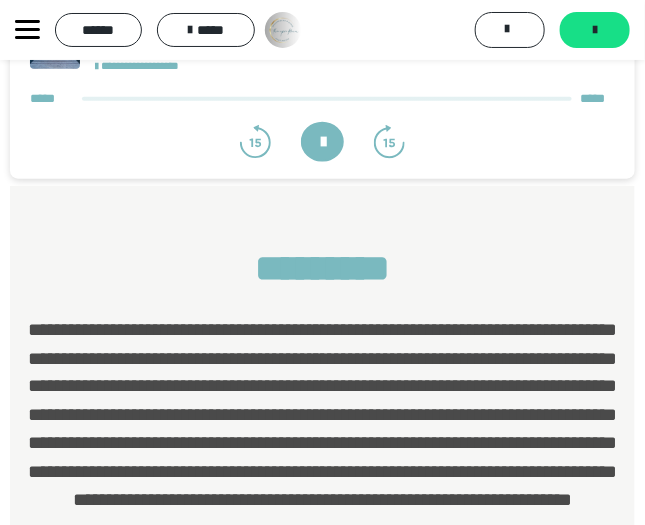 scroll, scrollTop: 1692, scrollLeft: 0, axis: vertical 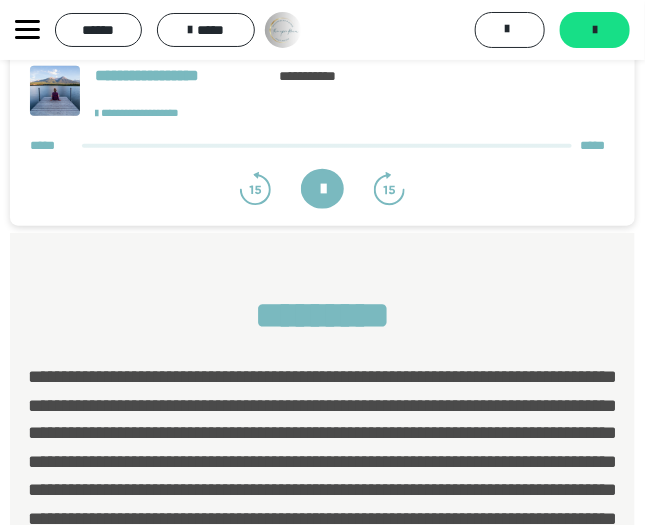 click at bounding box center (322, 16) 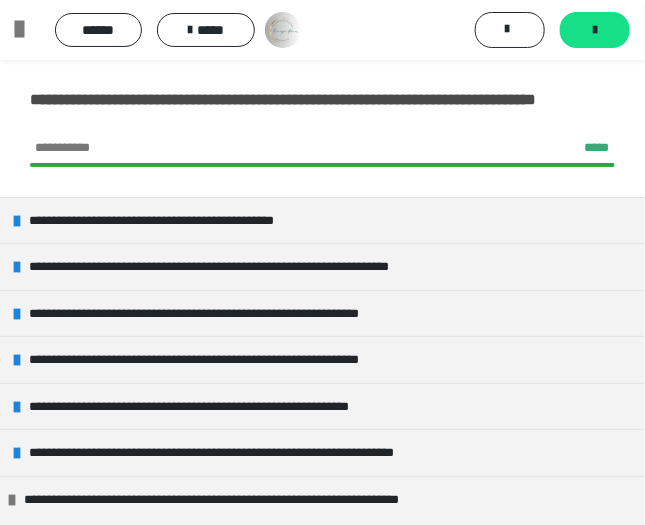 click on "**********" at bounding box center (322, 128) 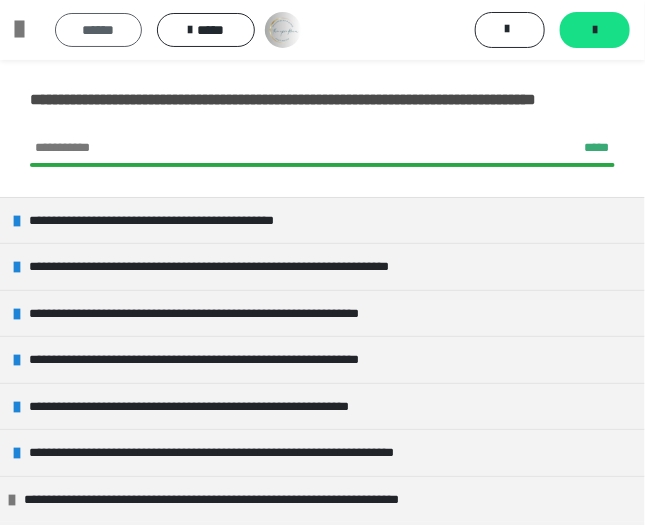 click on "******" at bounding box center [98, 30] 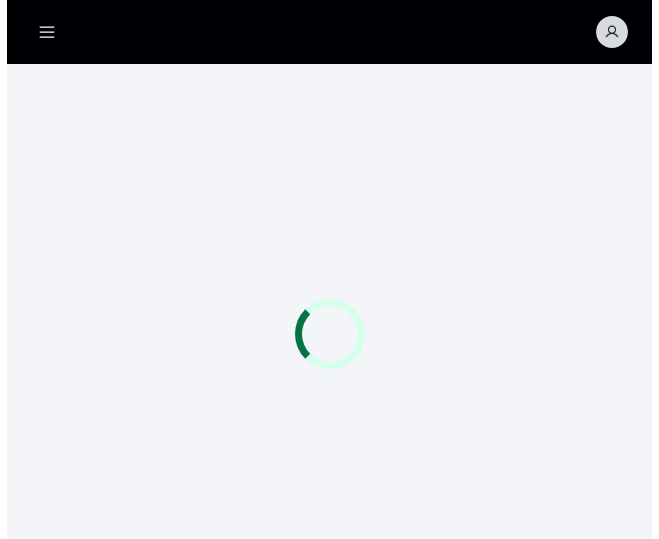 scroll, scrollTop: 0, scrollLeft: 0, axis: both 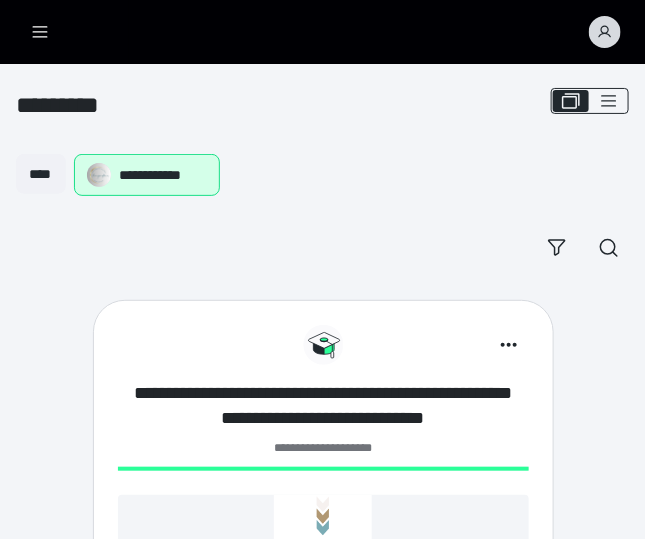 click on "**********" at bounding box center (323, 406) 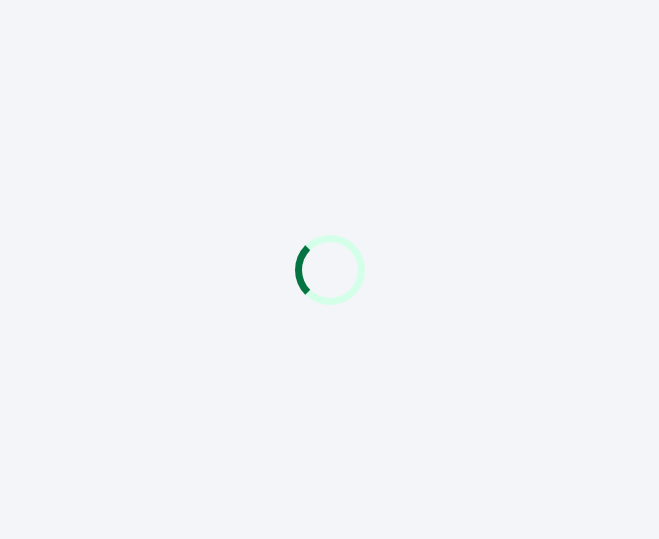scroll, scrollTop: 0, scrollLeft: 0, axis: both 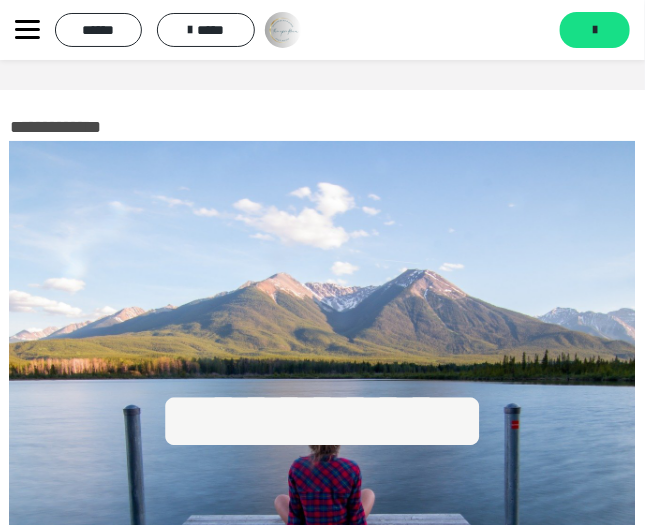 click 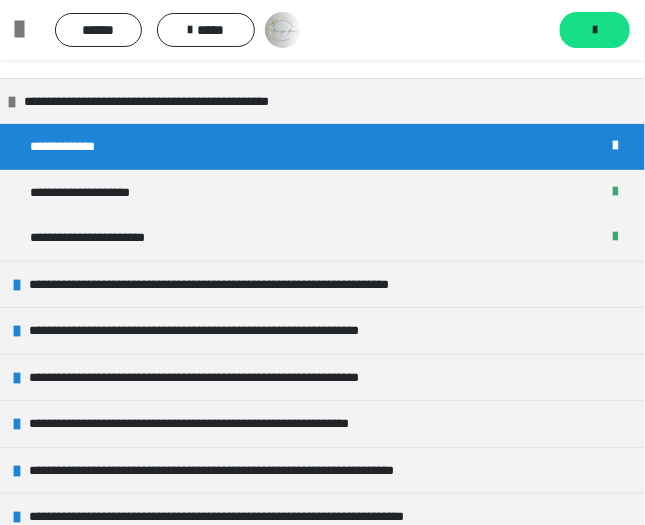 scroll, scrollTop: 181, scrollLeft: 0, axis: vertical 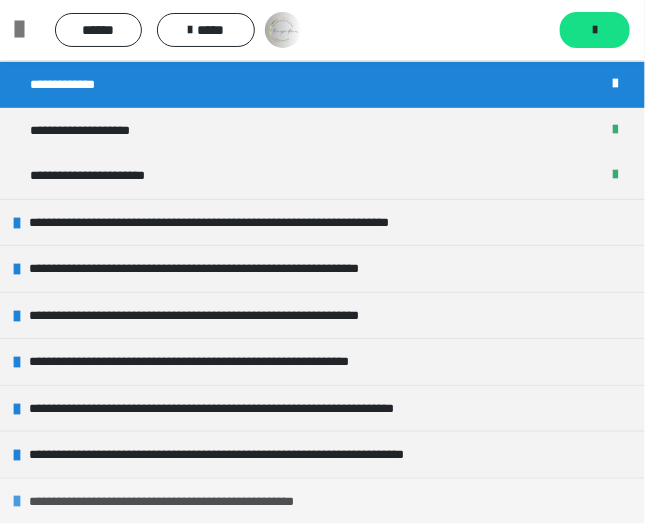 click on "**********" at bounding box center (191, 501) 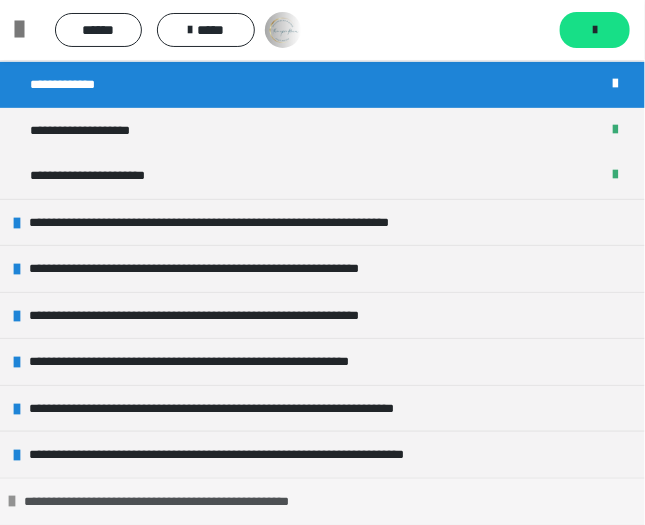 click on "**********" at bounding box center (322, 501) 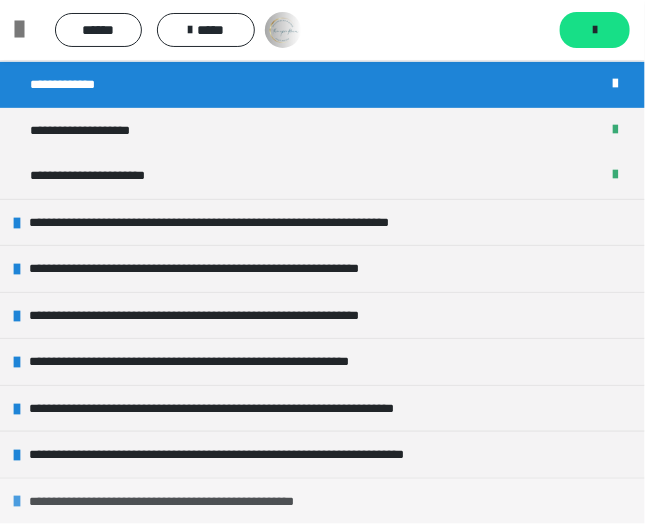 scroll, scrollTop: 145, scrollLeft: 0, axis: vertical 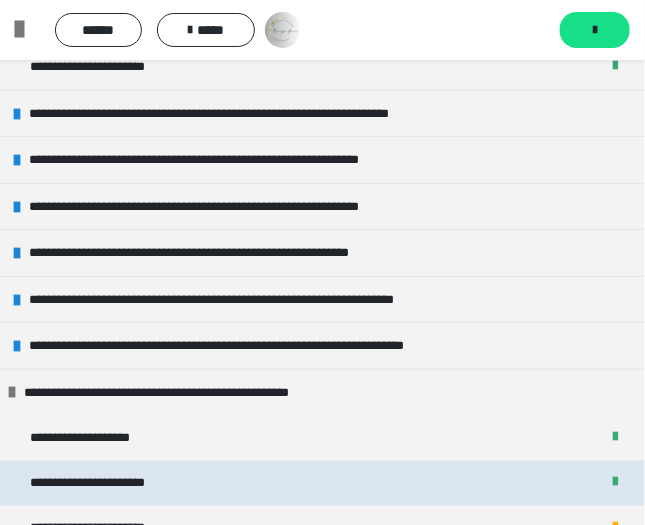 click on "**********" at bounding box center [322, 483] 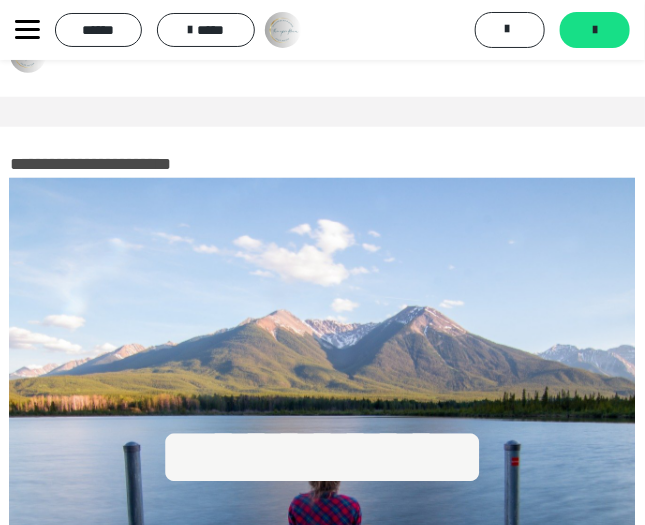 scroll, scrollTop: 0, scrollLeft: 0, axis: both 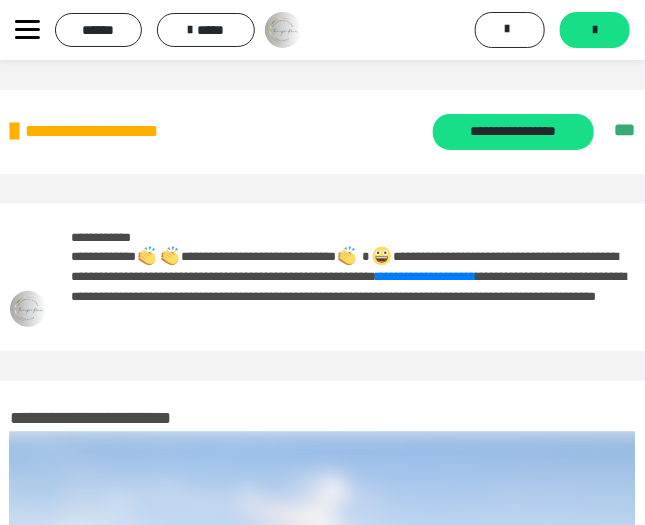 click on "**********" at bounding box center (322, 3717) 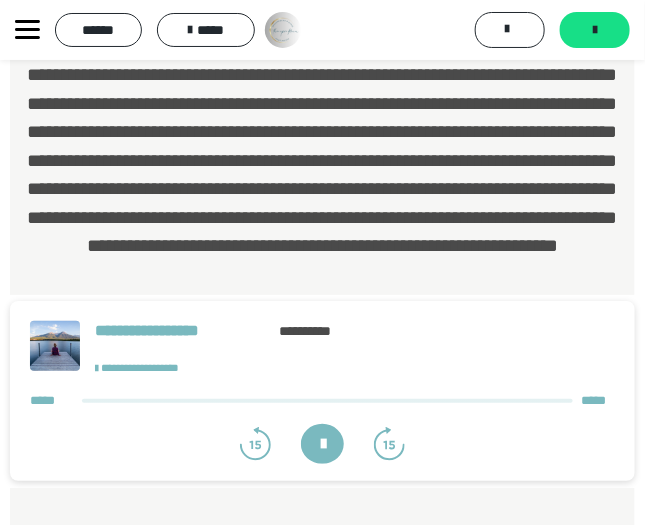 scroll, scrollTop: 1345, scrollLeft: 0, axis: vertical 